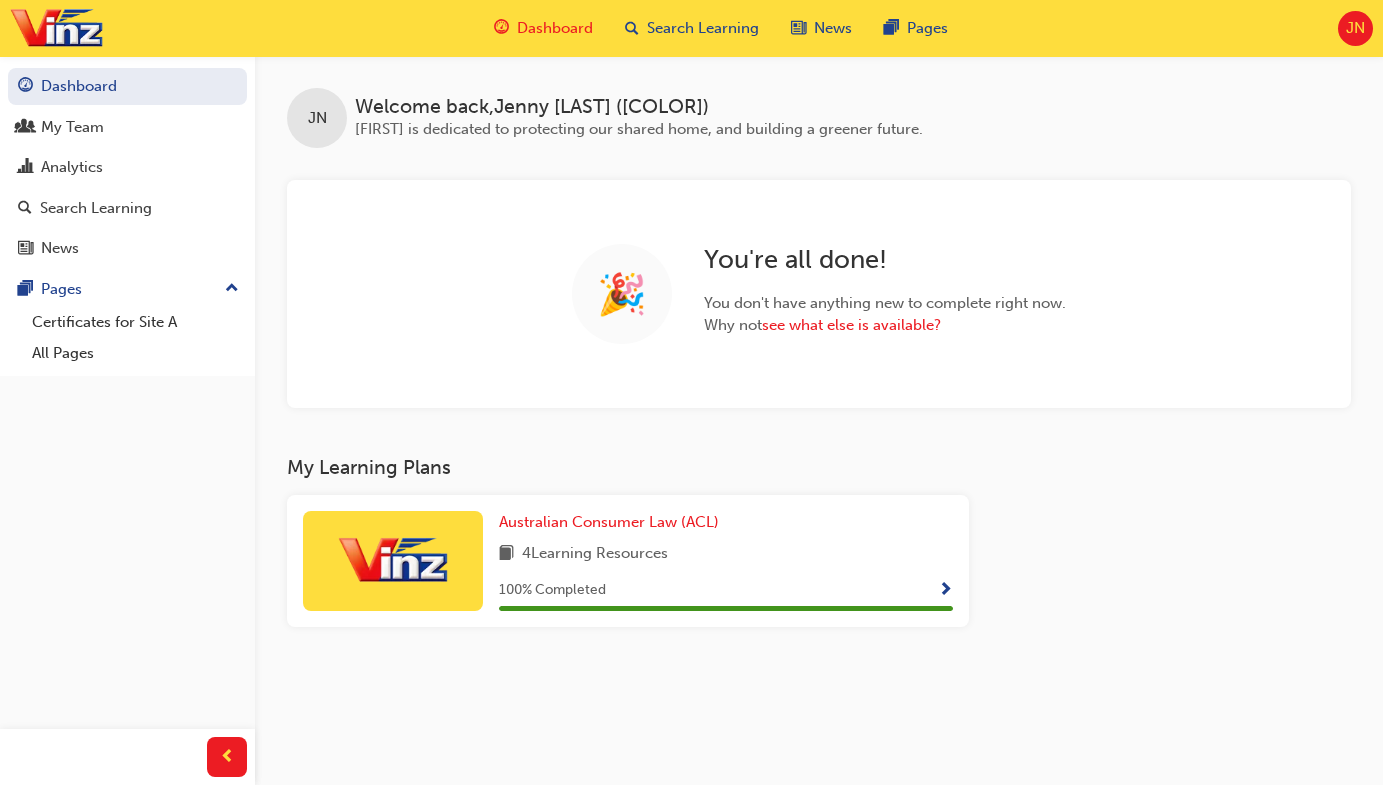 scroll, scrollTop: 0, scrollLeft: 0, axis: both 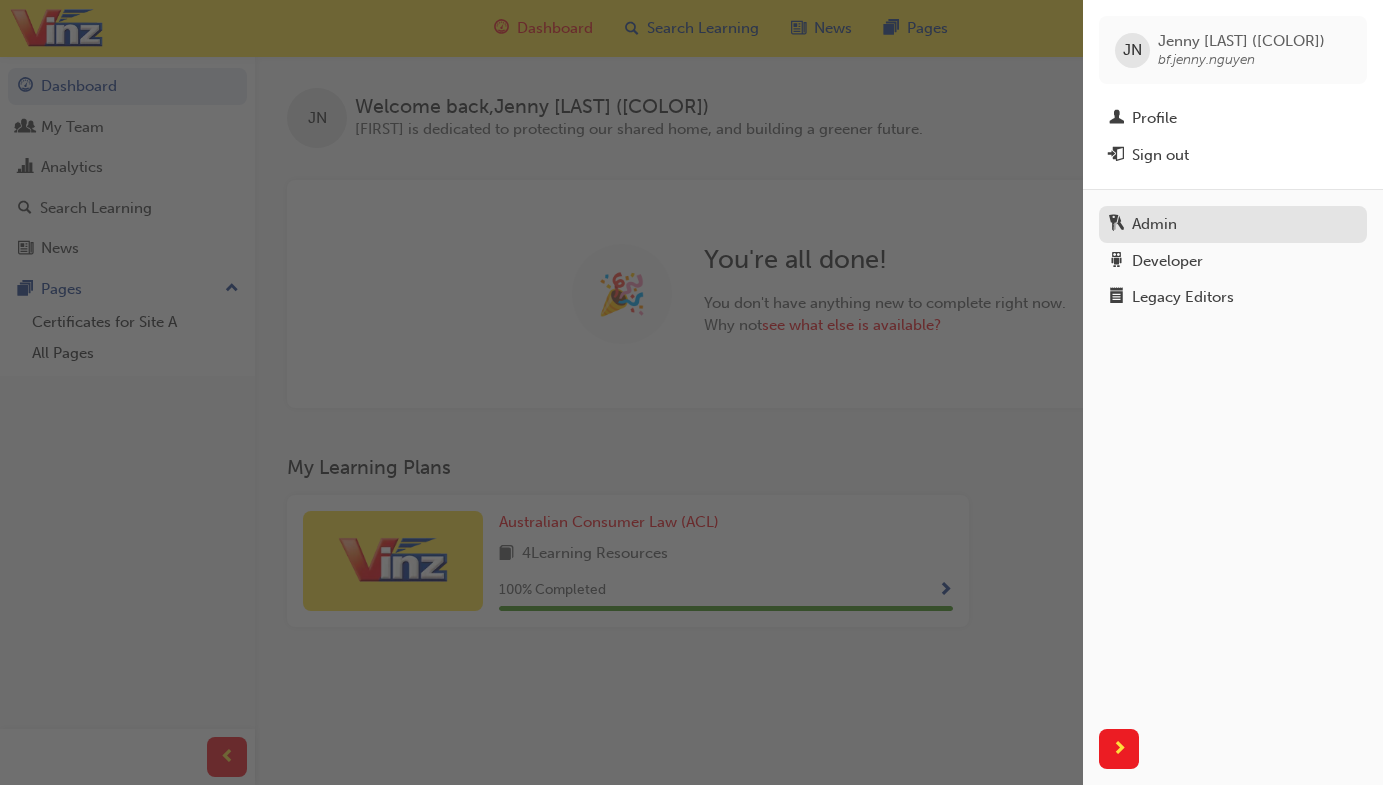 click on "Admin" at bounding box center [1233, 224] 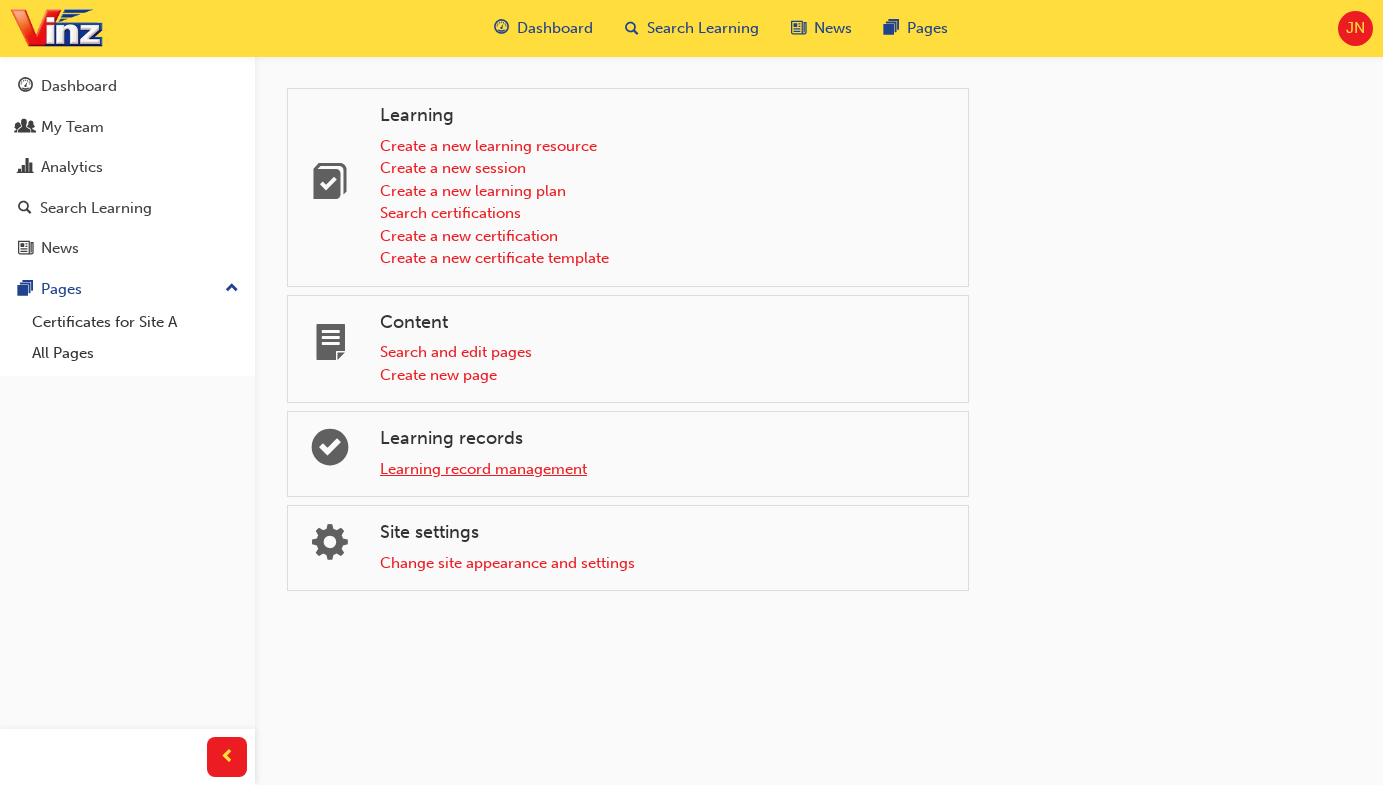 click on "Learning record management" at bounding box center (483, 469) 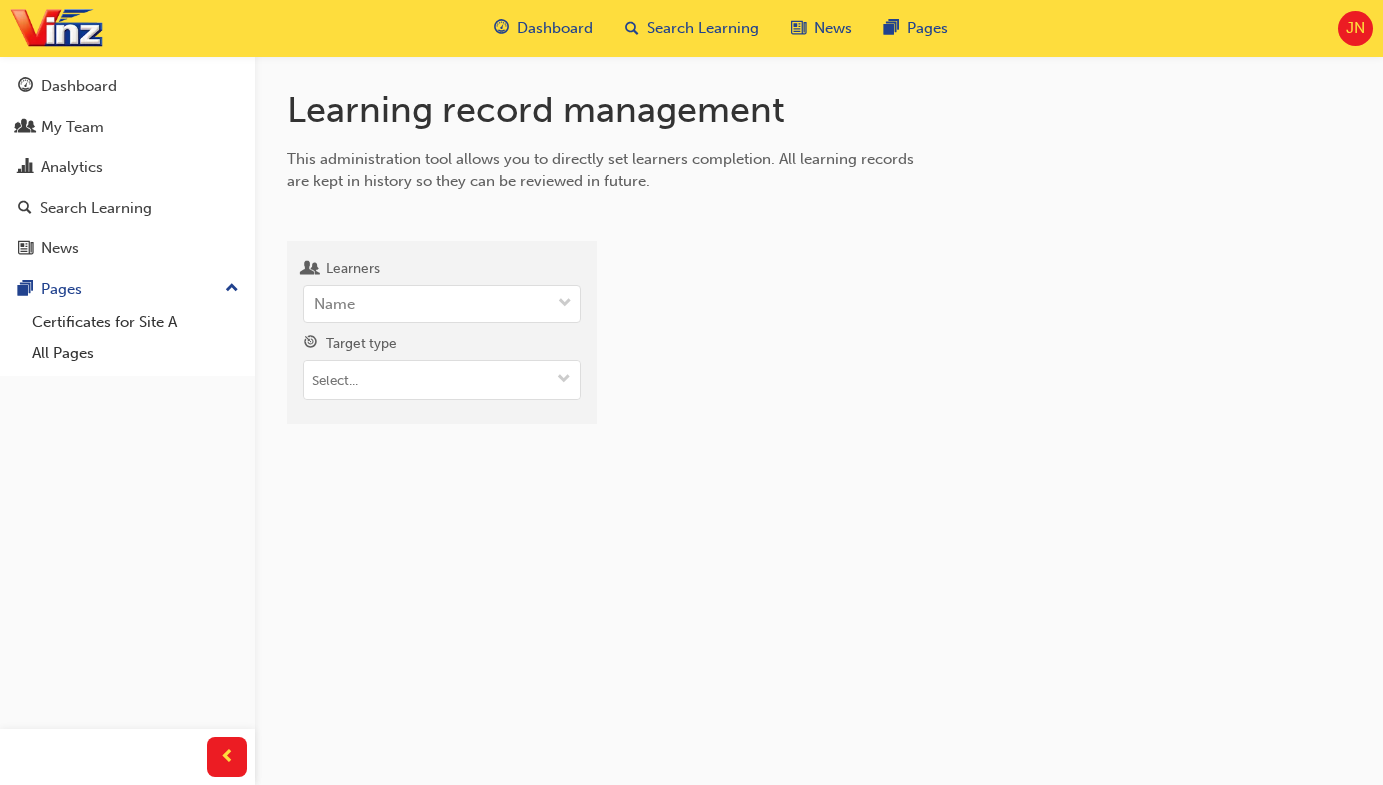 click on "JN" at bounding box center (1355, 28) 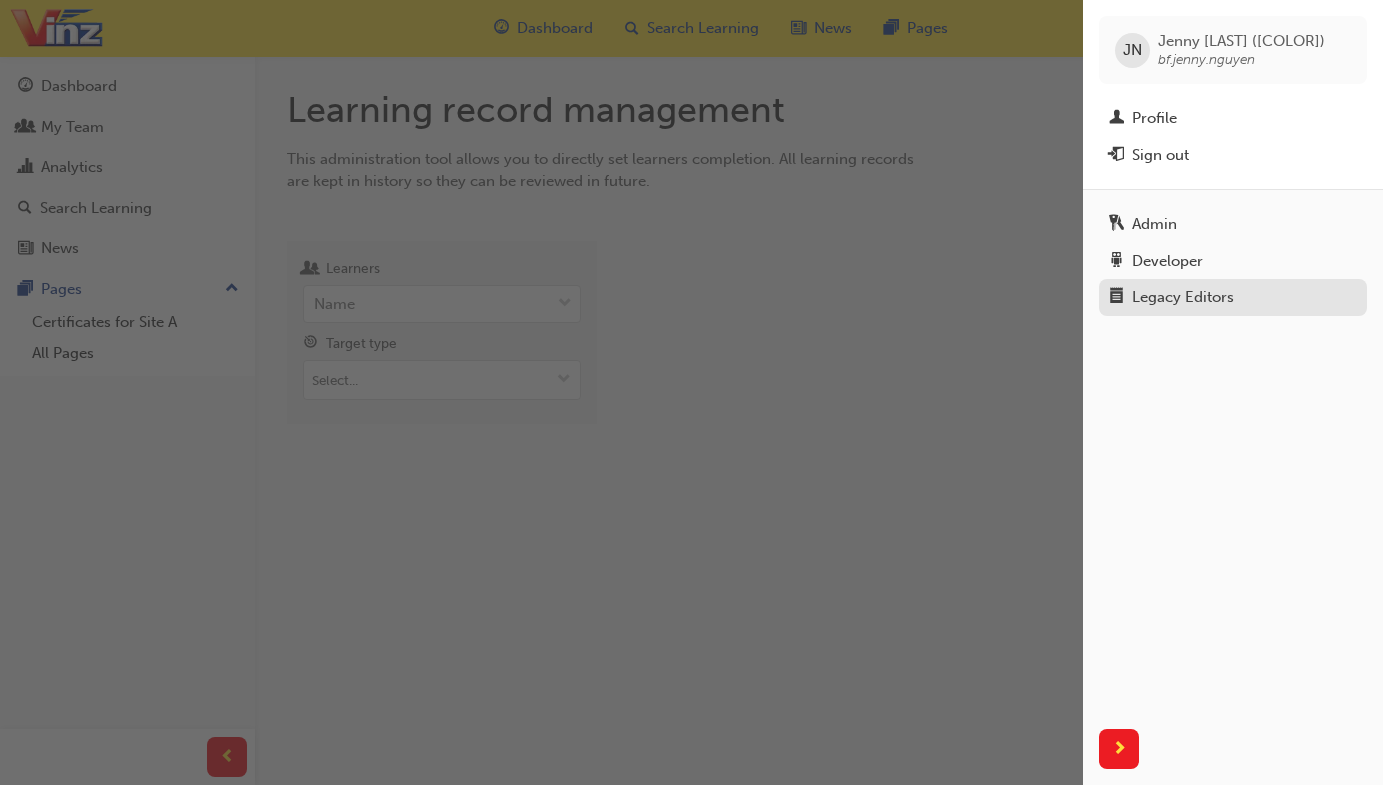 click on "Legacy Editors" at bounding box center (1183, 297) 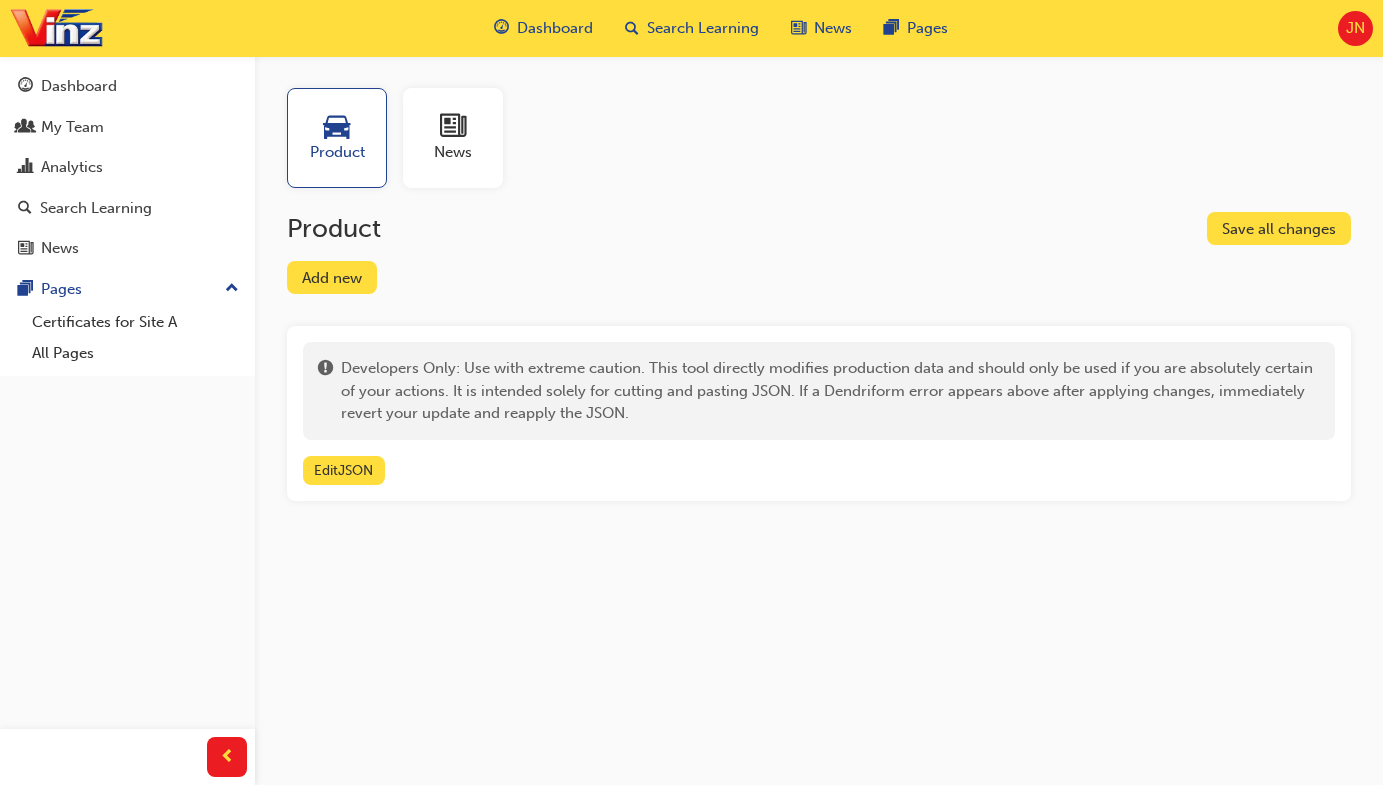 click on "Dashboard Search Learning News Pages JN" at bounding box center (691, 28) 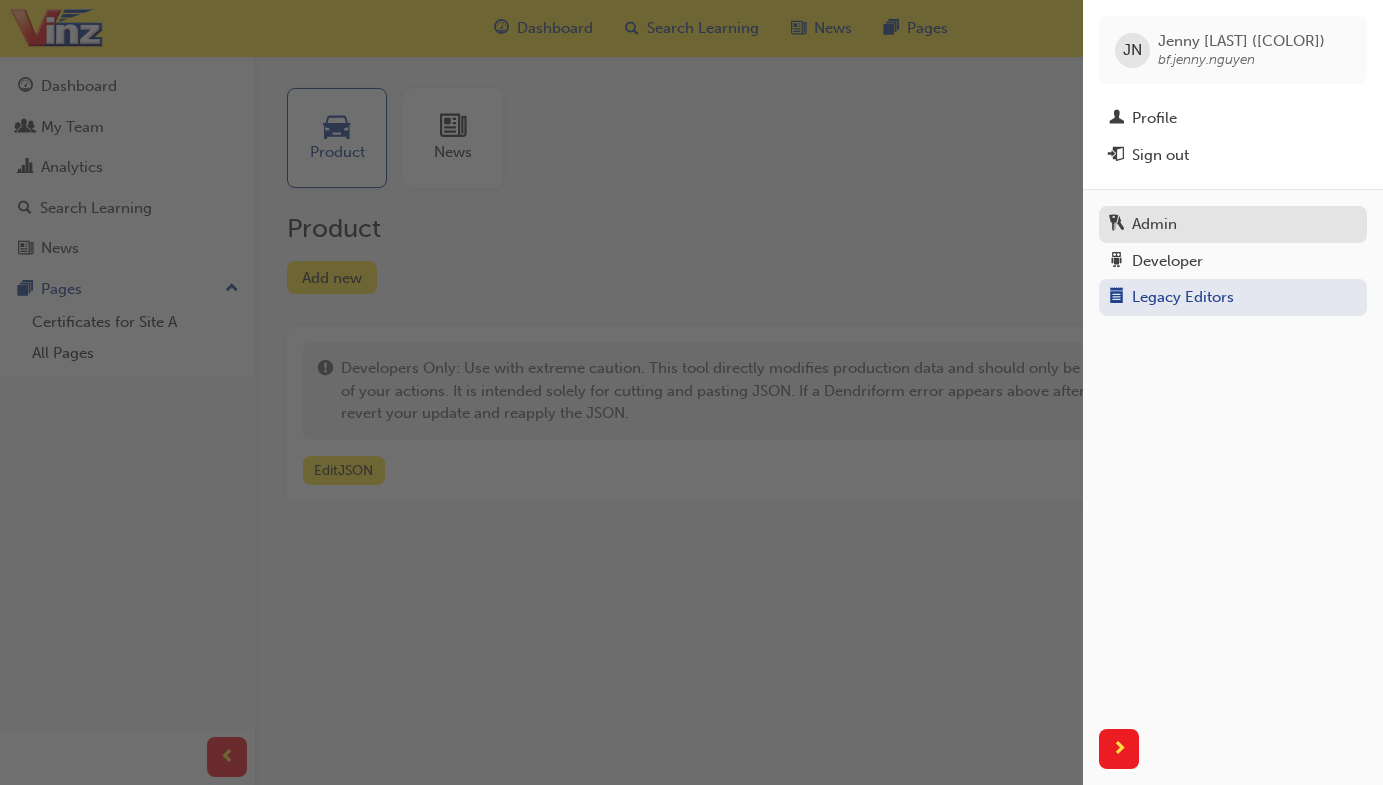click on "Admin" at bounding box center [1233, 224] 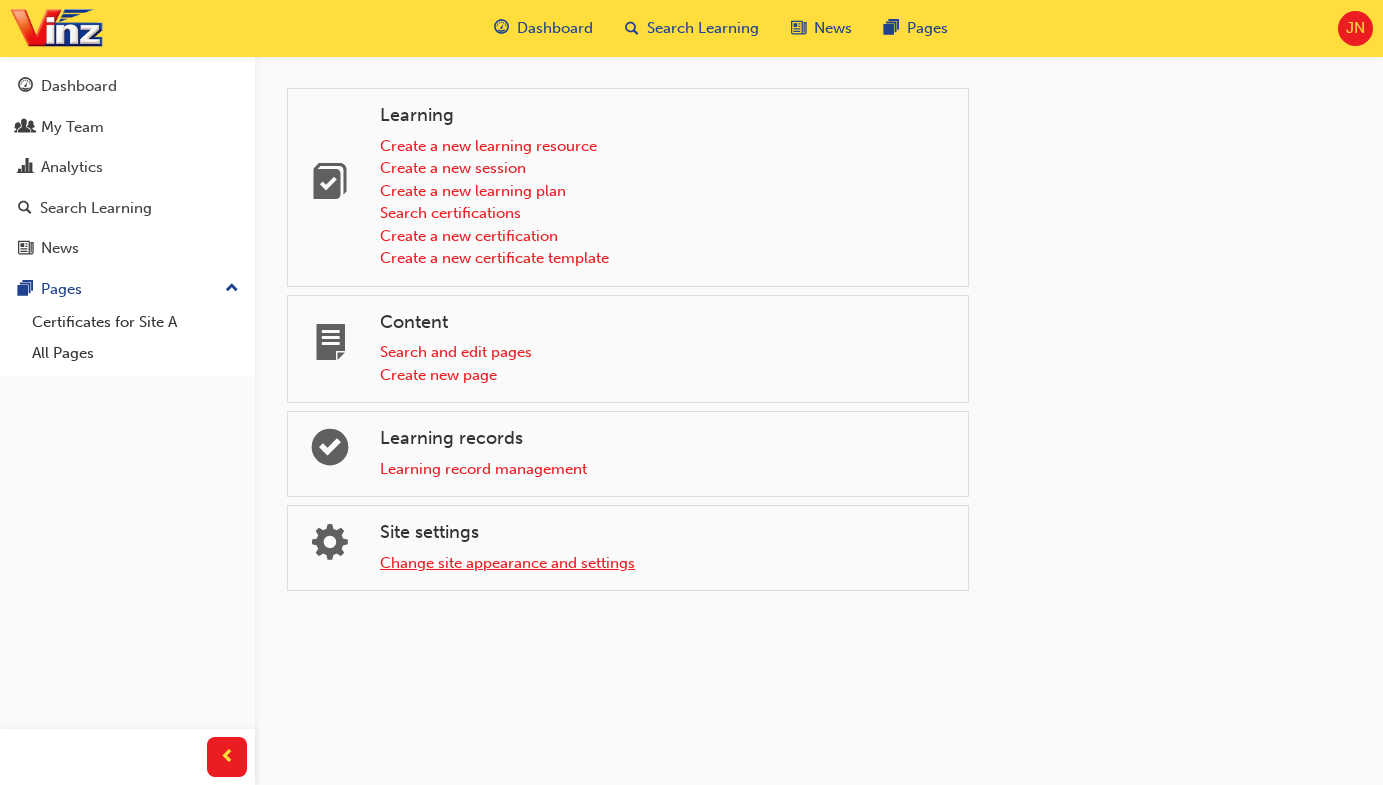 click on "Change site appearance and settings" at bounding box center [507, 563] 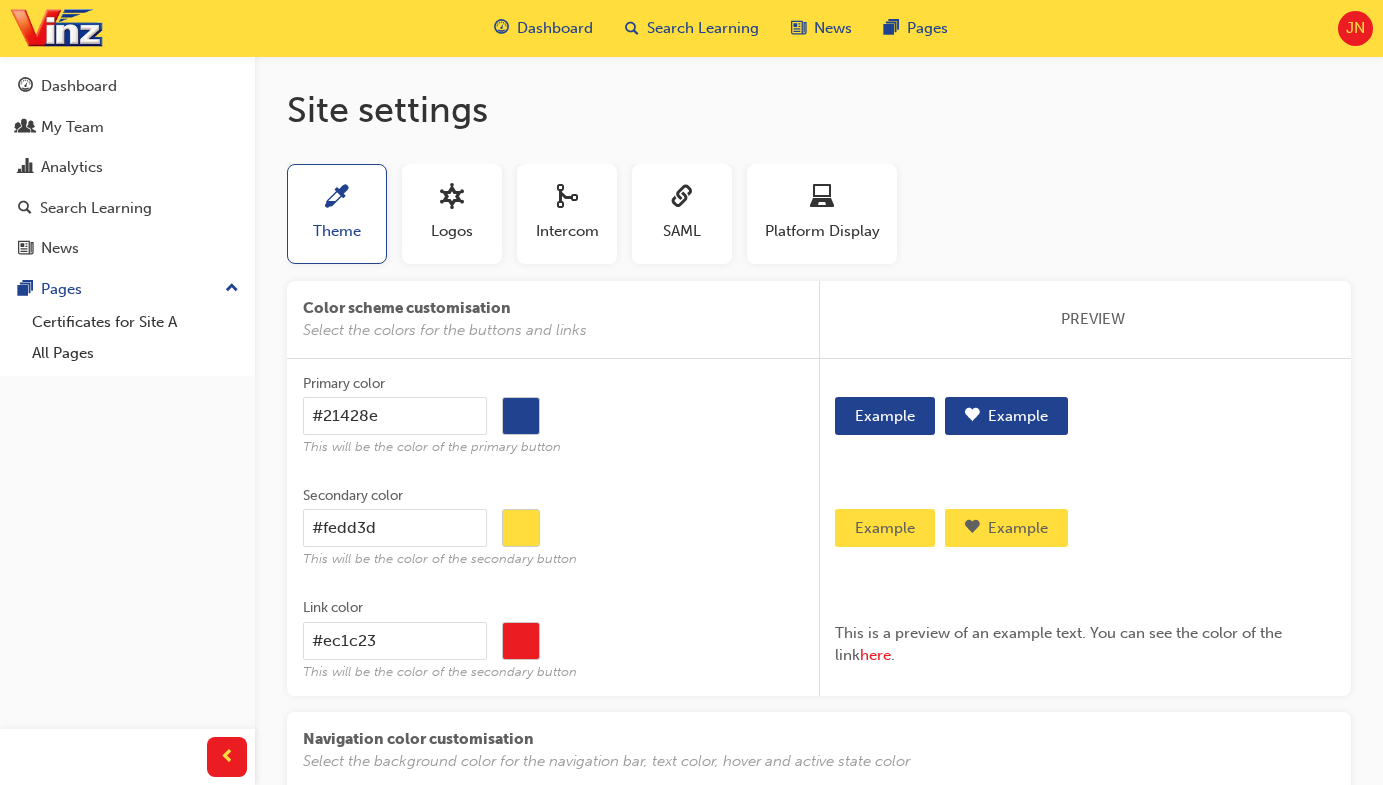 drag, startPoint x: 400, startPoint y: 398, endPoint x: 150, endPoint y: 405, distance: 250.09798 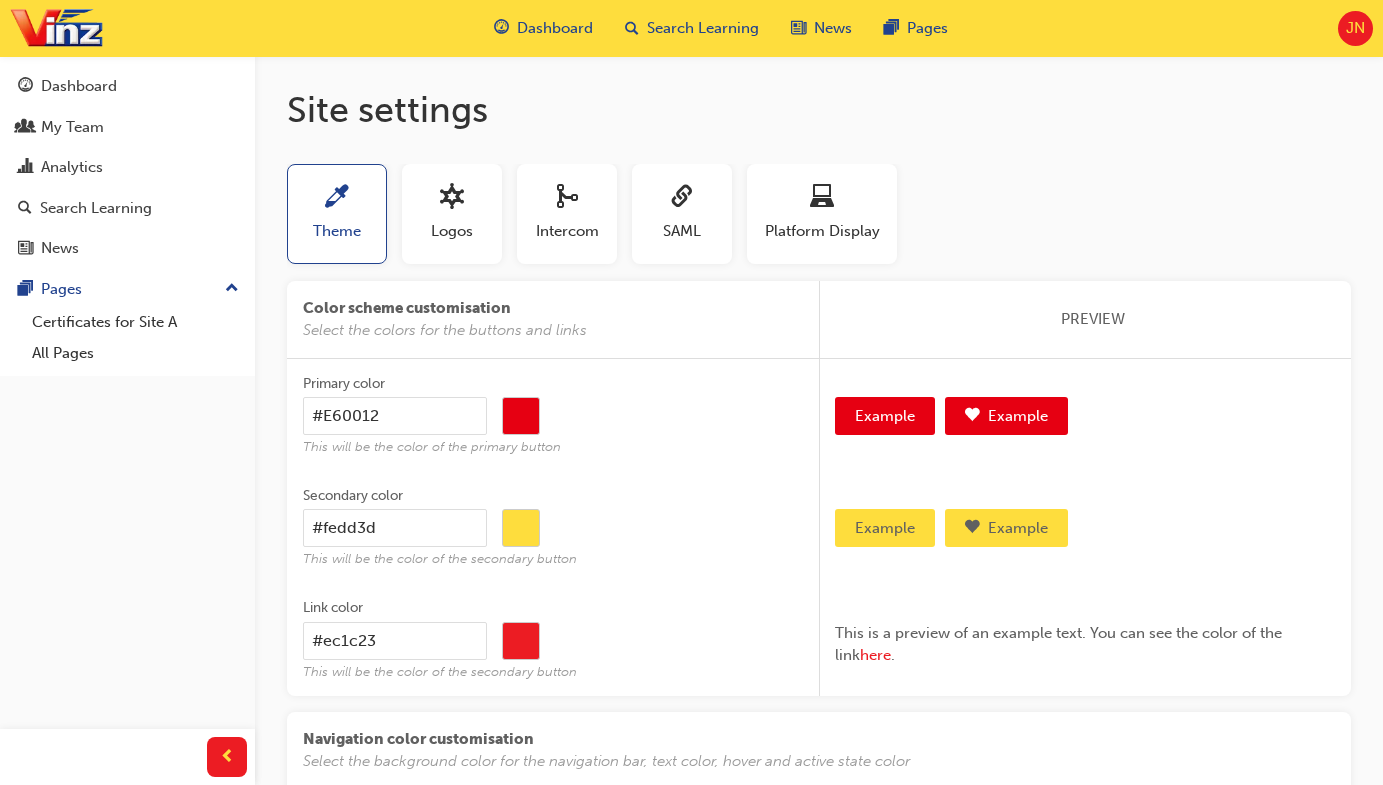type on "#E60012" 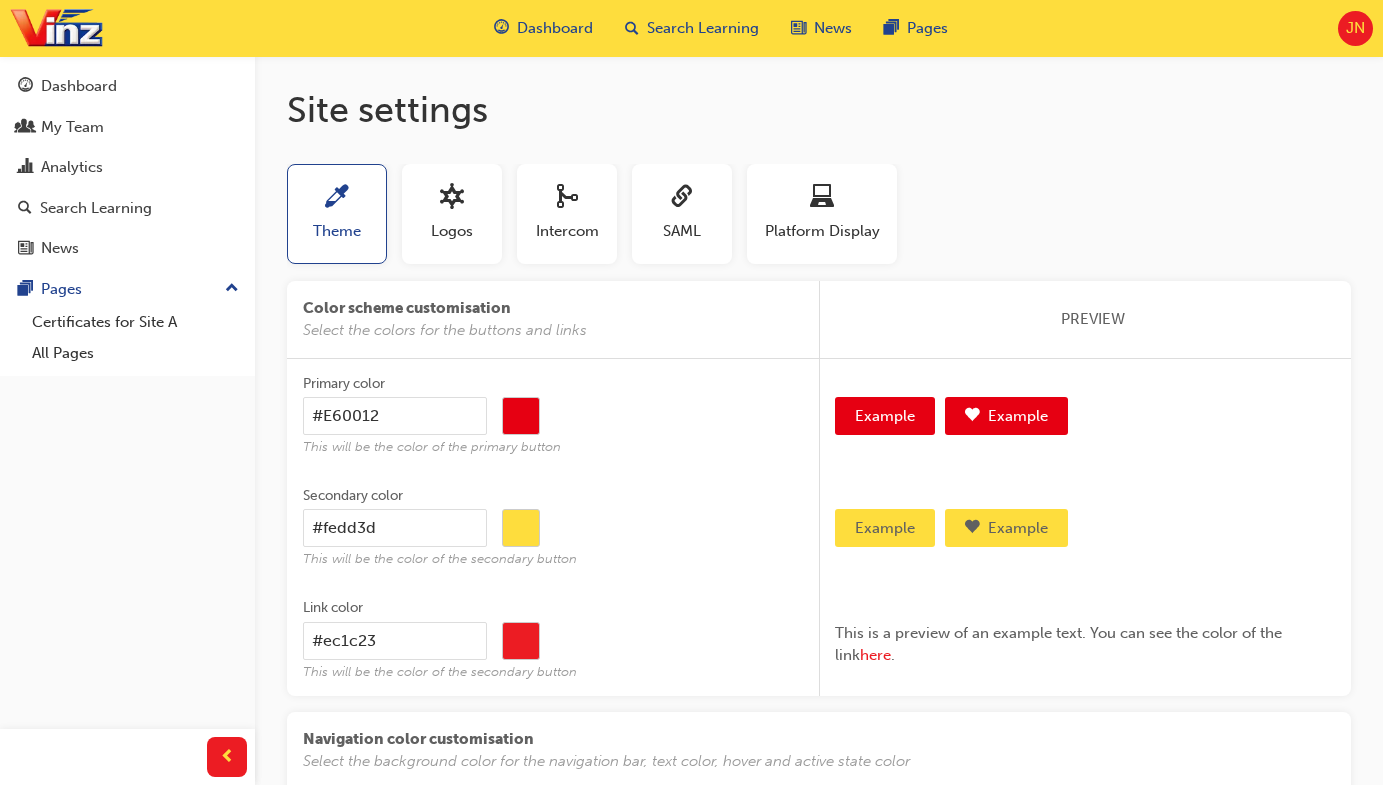 drag, startPoint x: 419, startPoint y: 641, endPoint x: 182, endPoint y: 624, distance: 237.60892 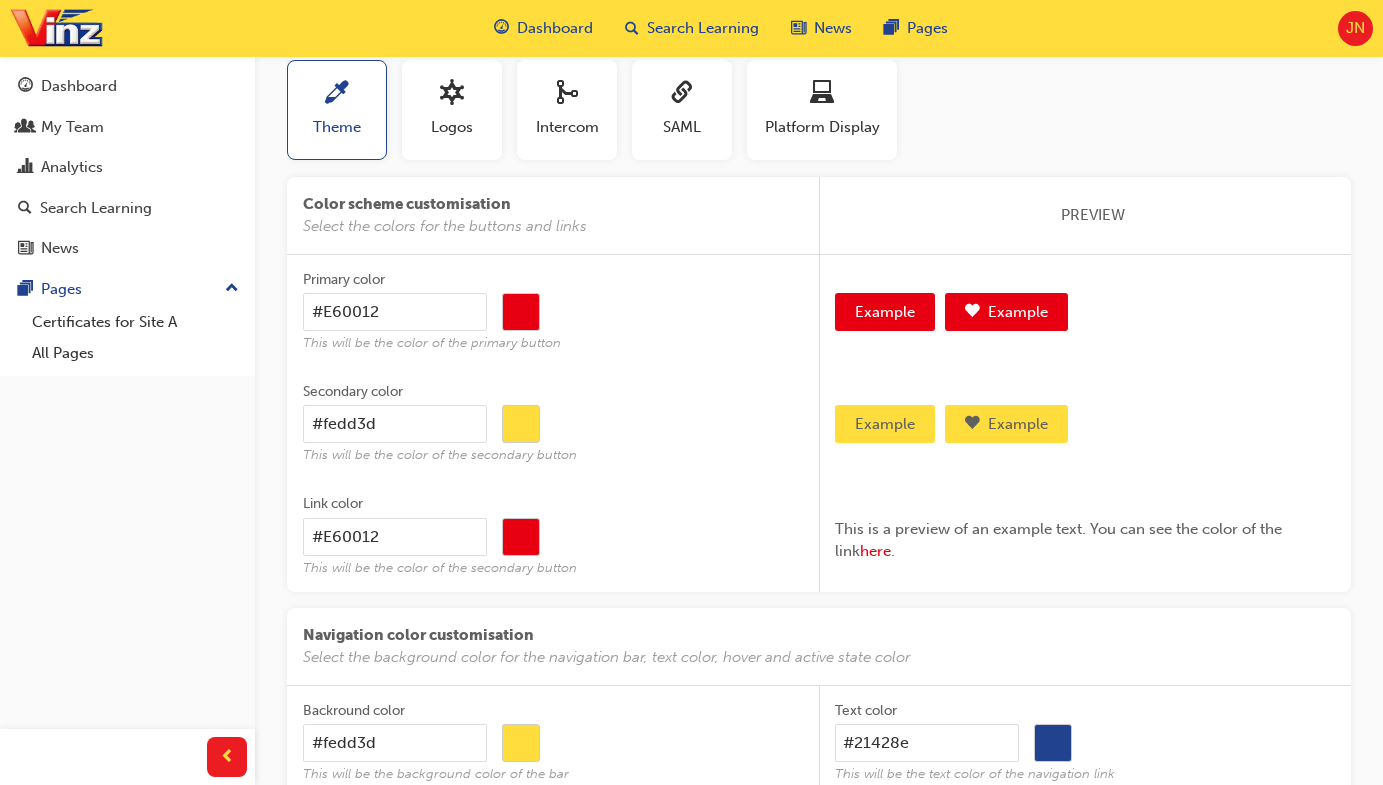 scroll, scrollTop: 171, scrollLeft: 0, axis: vertical 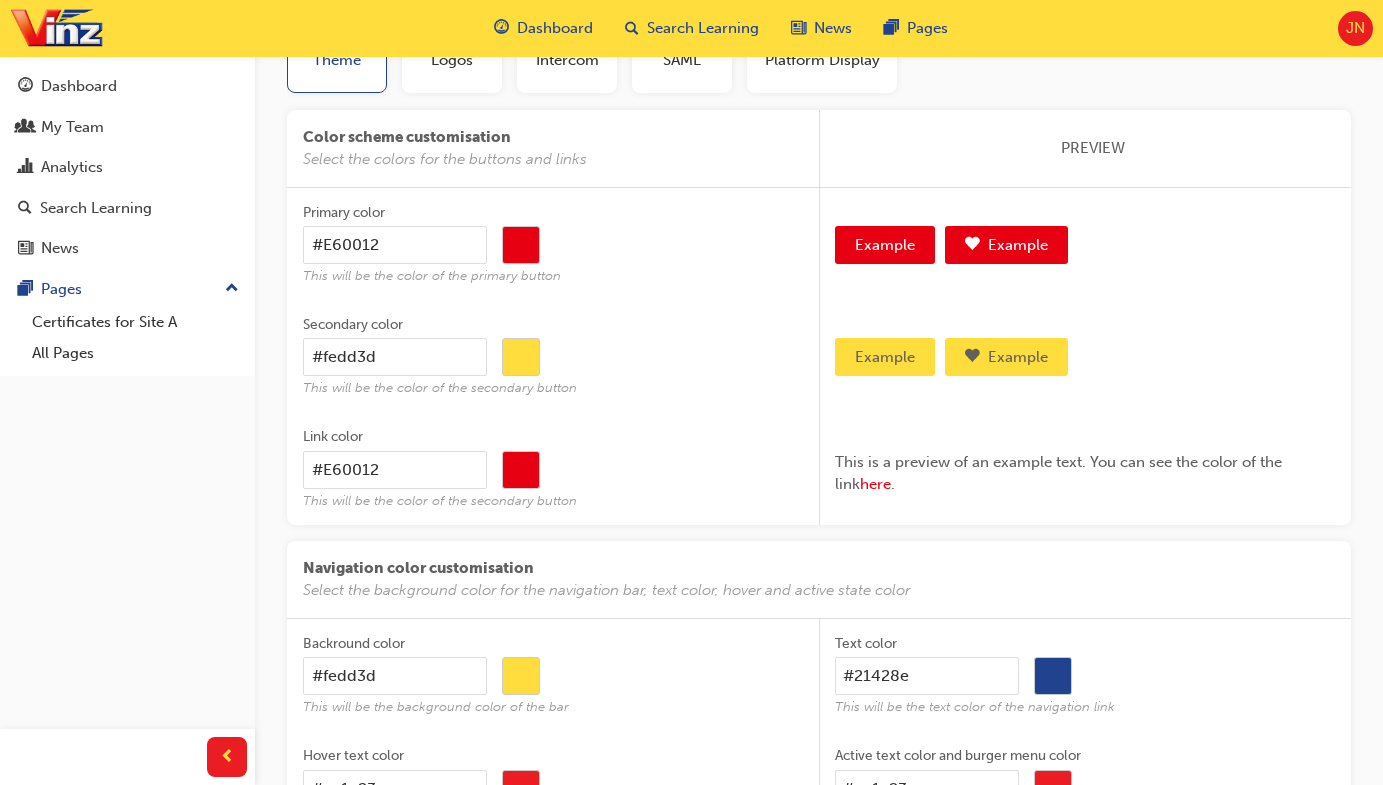 type on "#E60012" 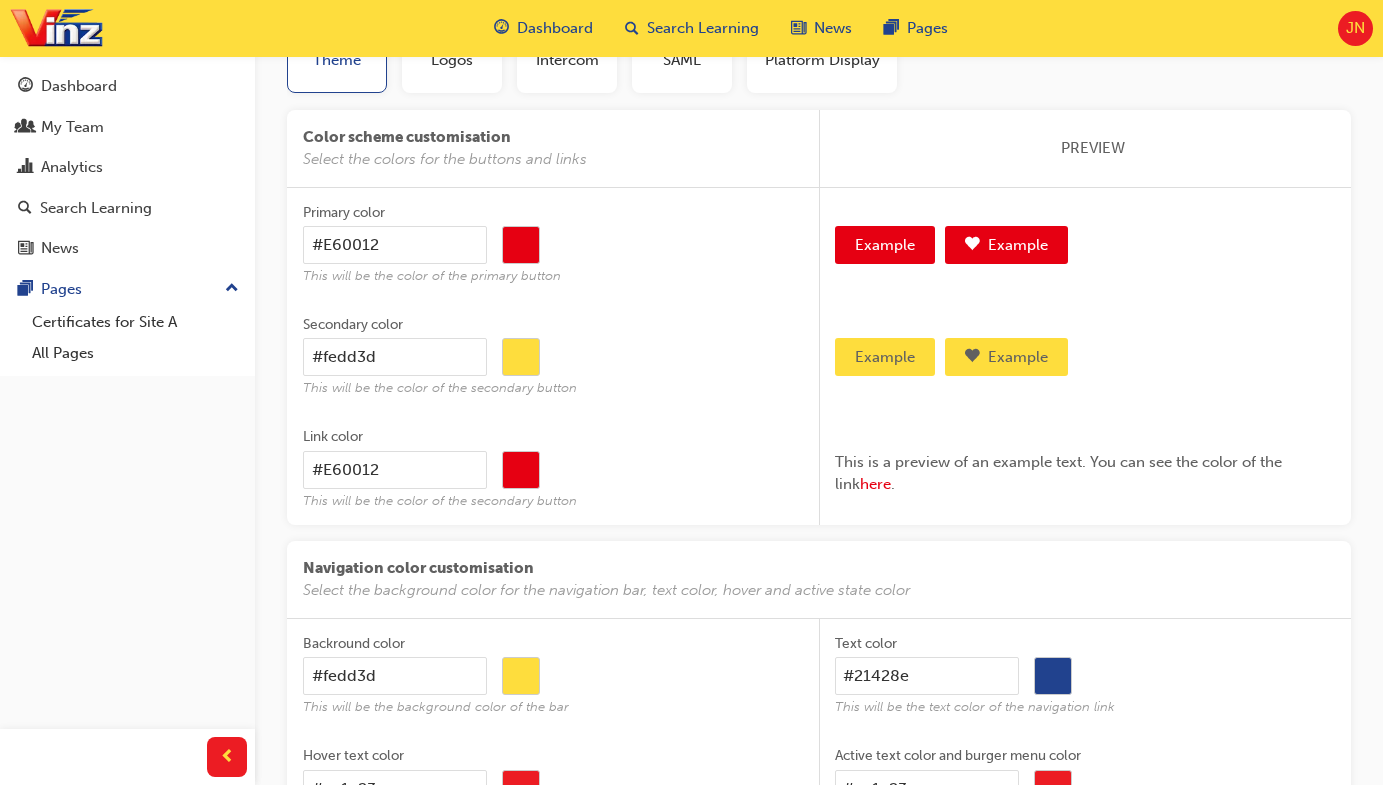 drag, startPoint x: 414, startPoint y: 355, endPoint x: 323, endPoint y: 336, distance: 92.96236 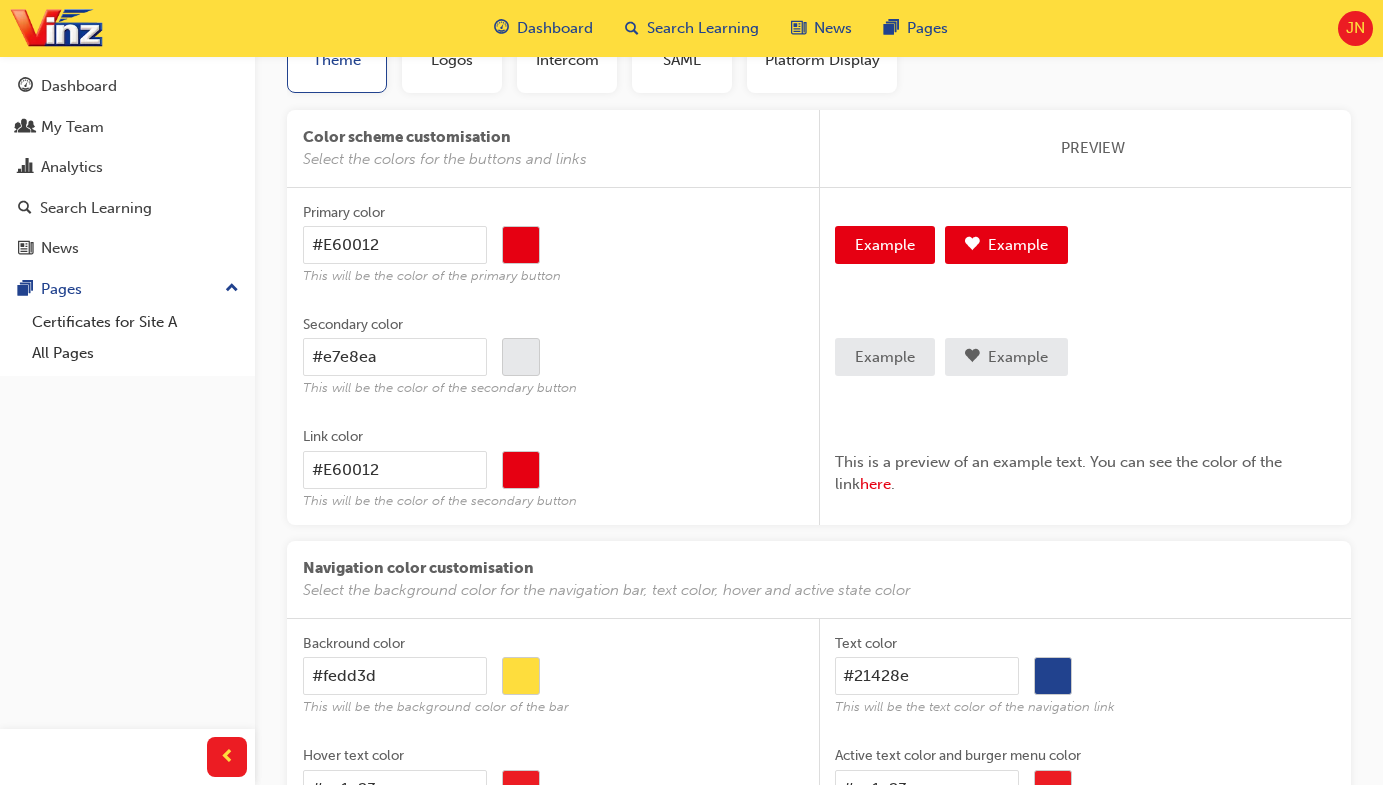 type on "#e7e8ea" 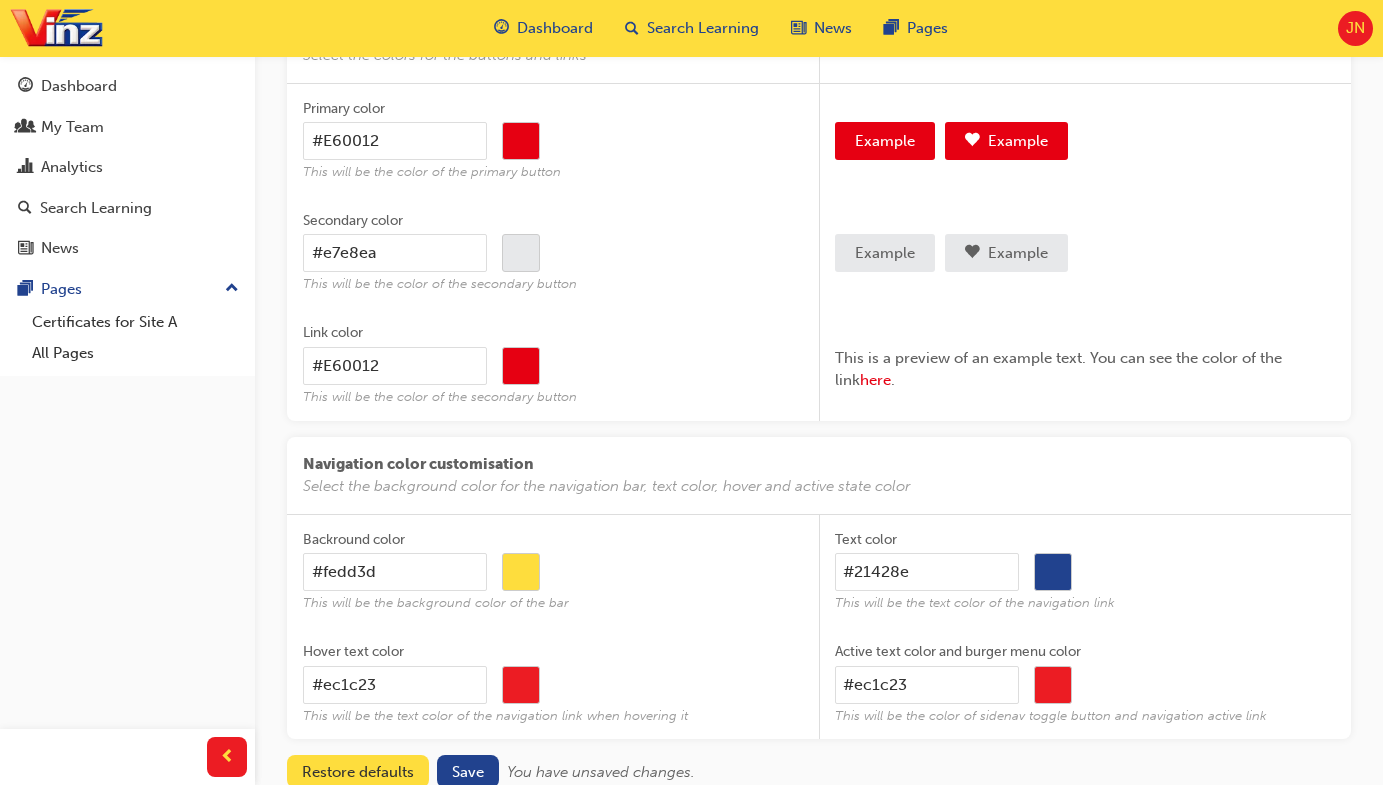 scroll, scrollTop: 392, scrollLeft: 0, axis: vertical 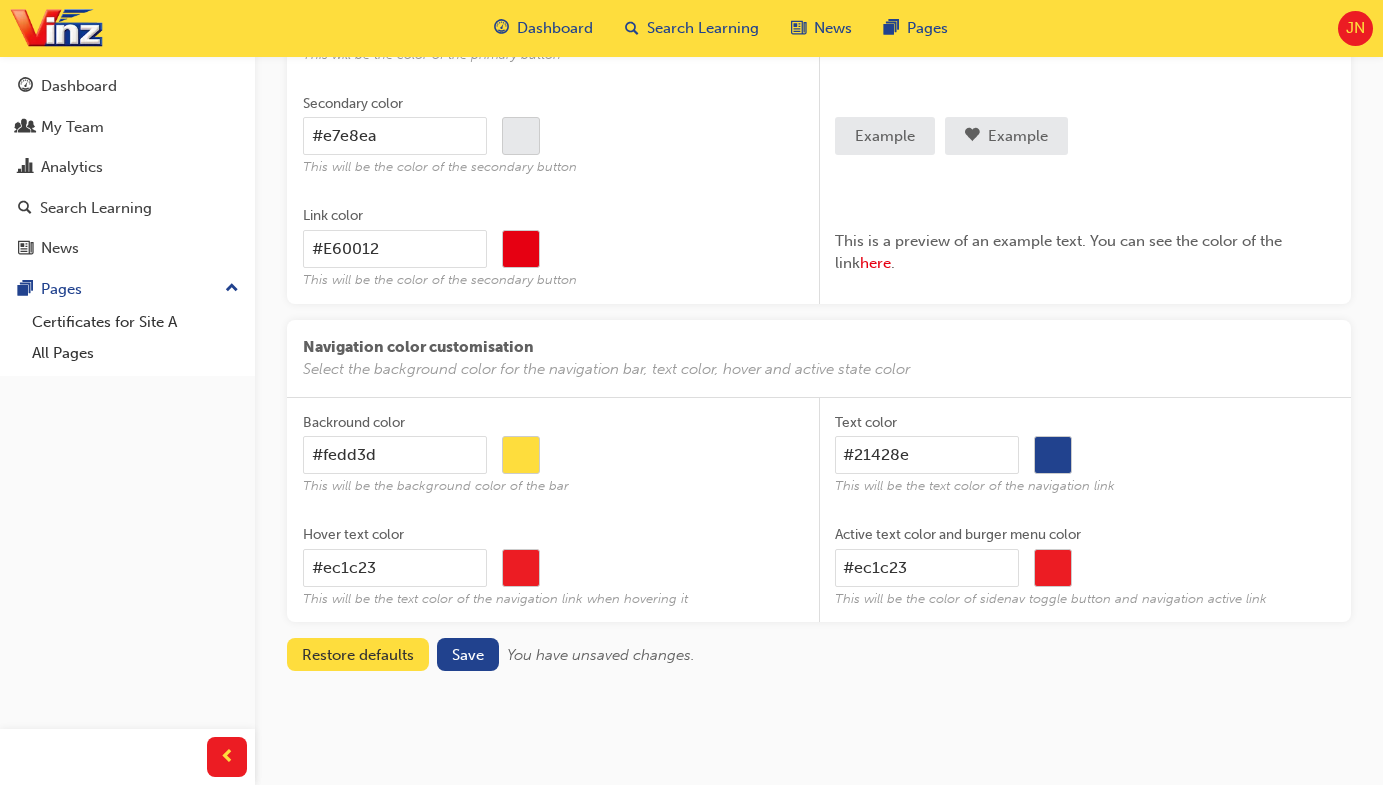 drag, startPoint x: 382, startPoint y: 460, endPoint x: 213, endPoint y: 436, distance: 170.69563 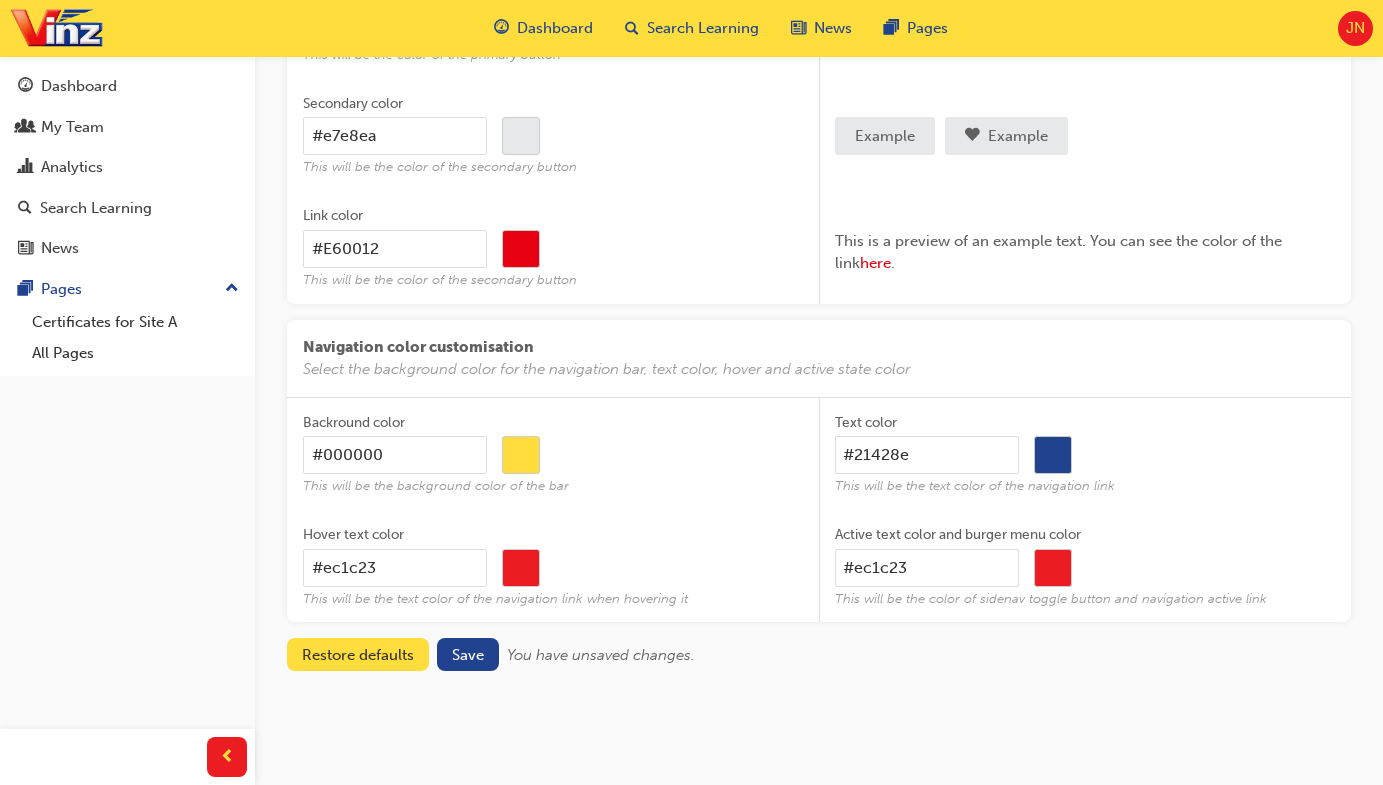 type on "#000000" 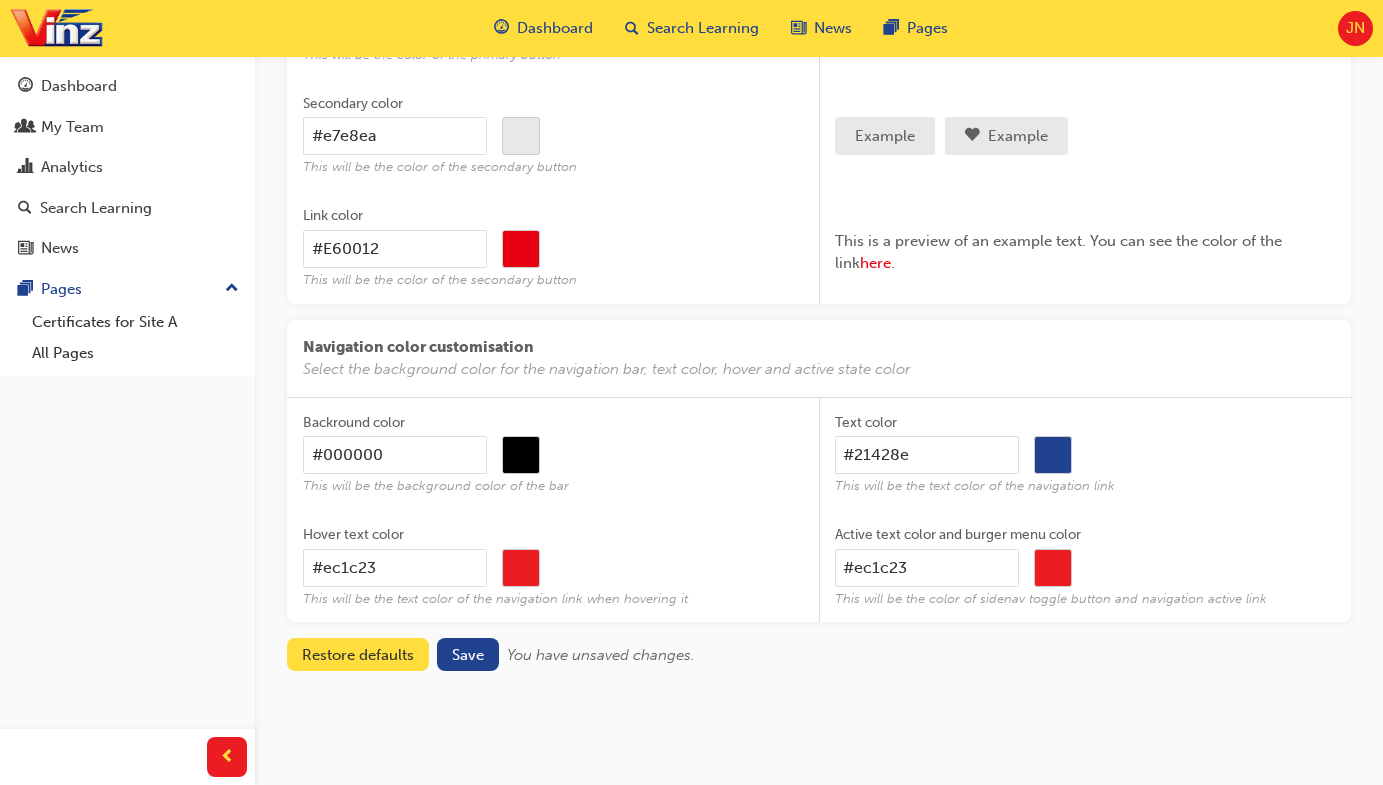 type on "#000000" 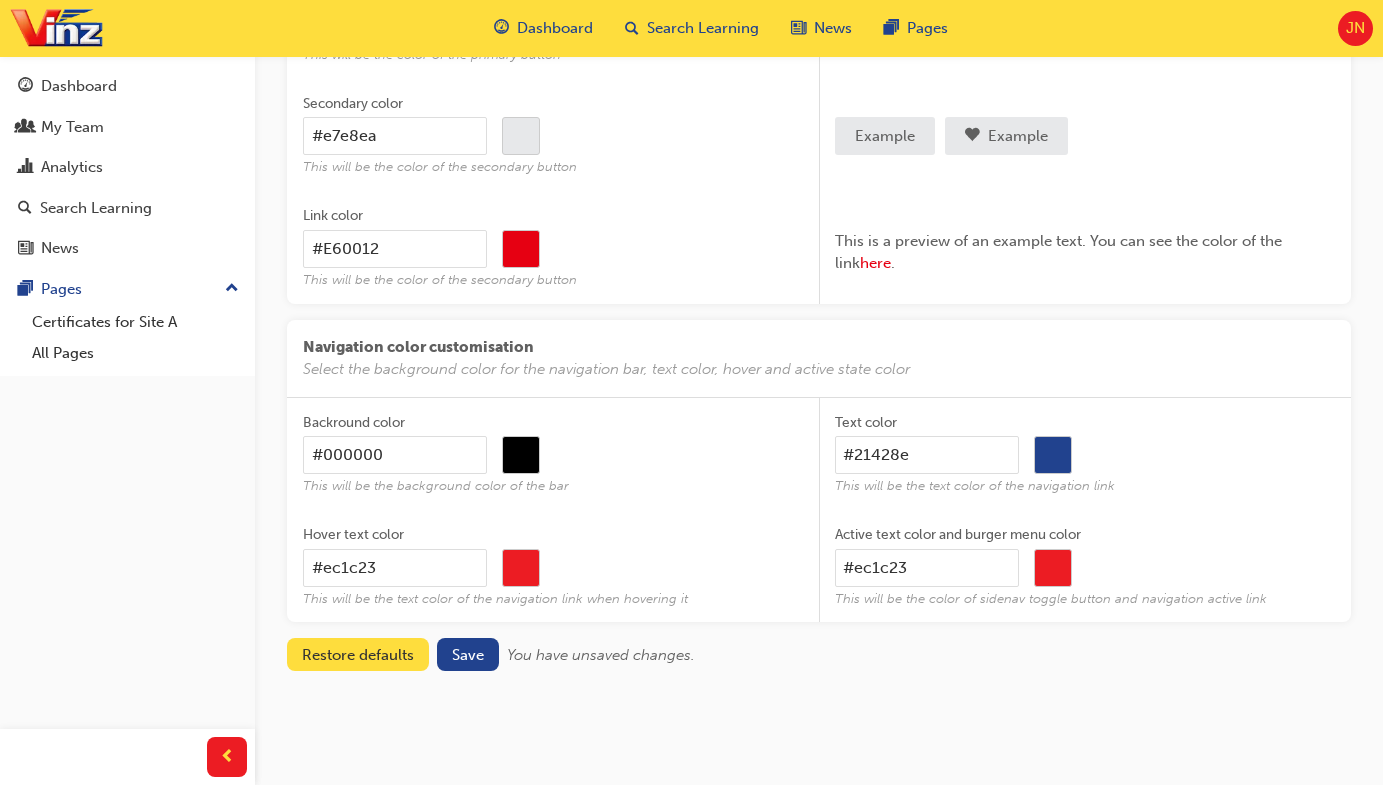 drag, startPoint x: 384, startPoint y: 560, endPoint x: 152, endPoint y: 561, distance: 232.00215 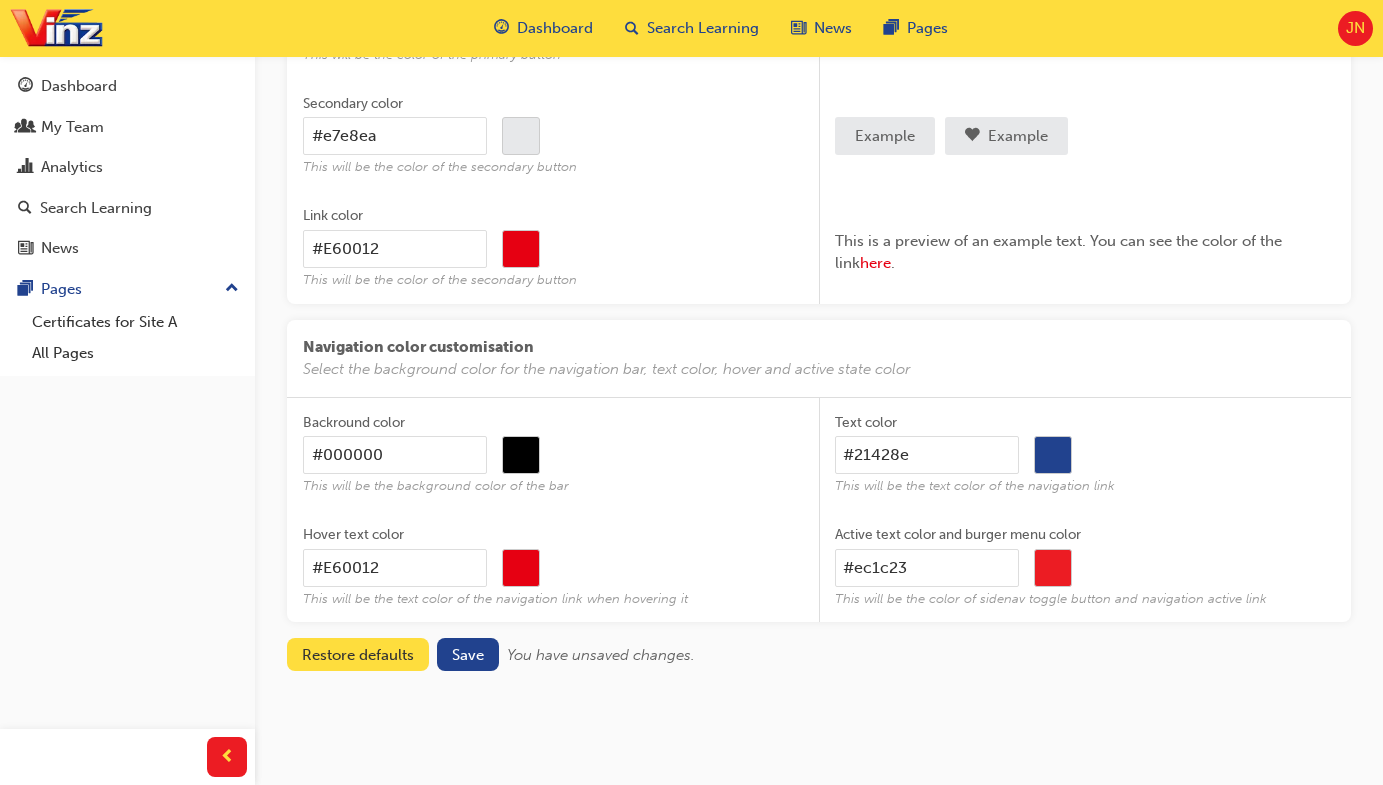 type on "#E60012" 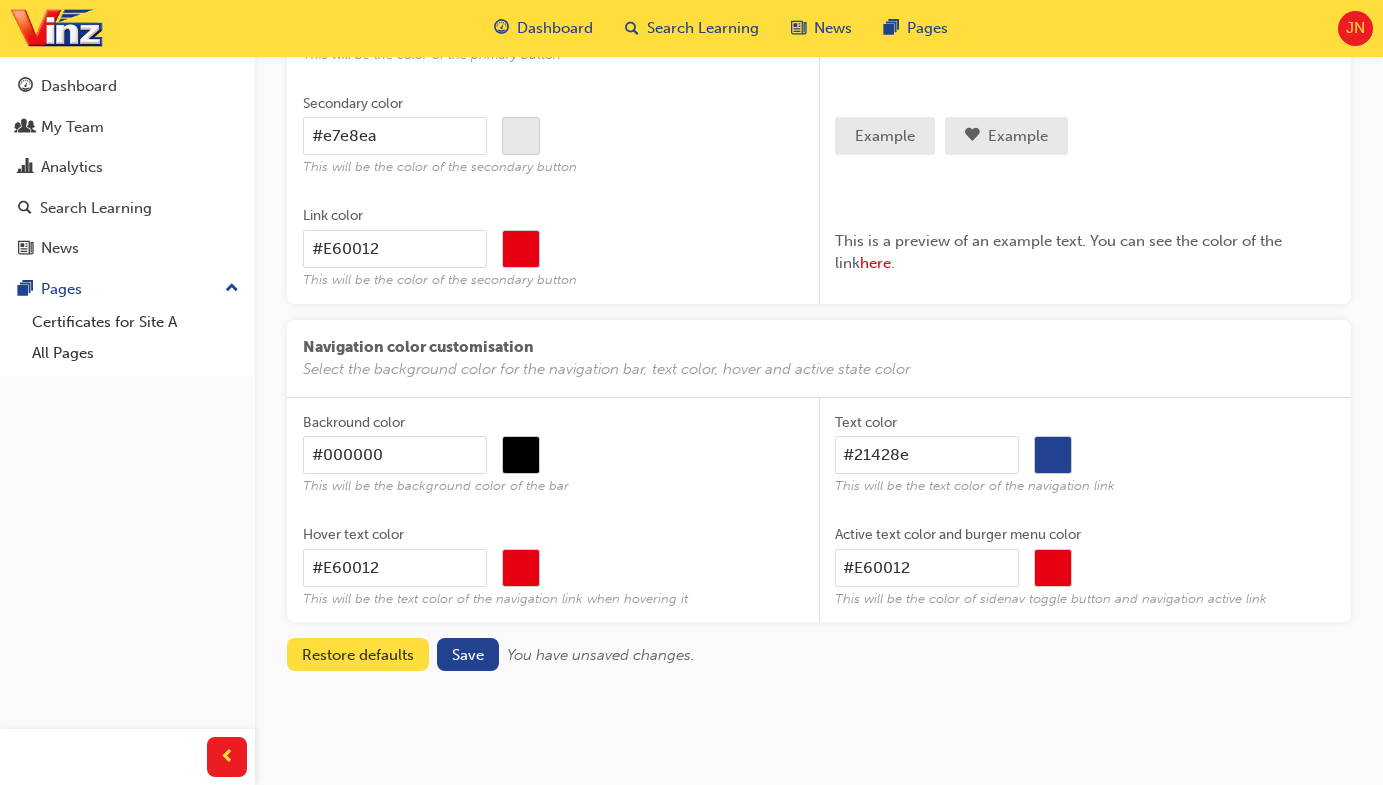 type on "#E60012" 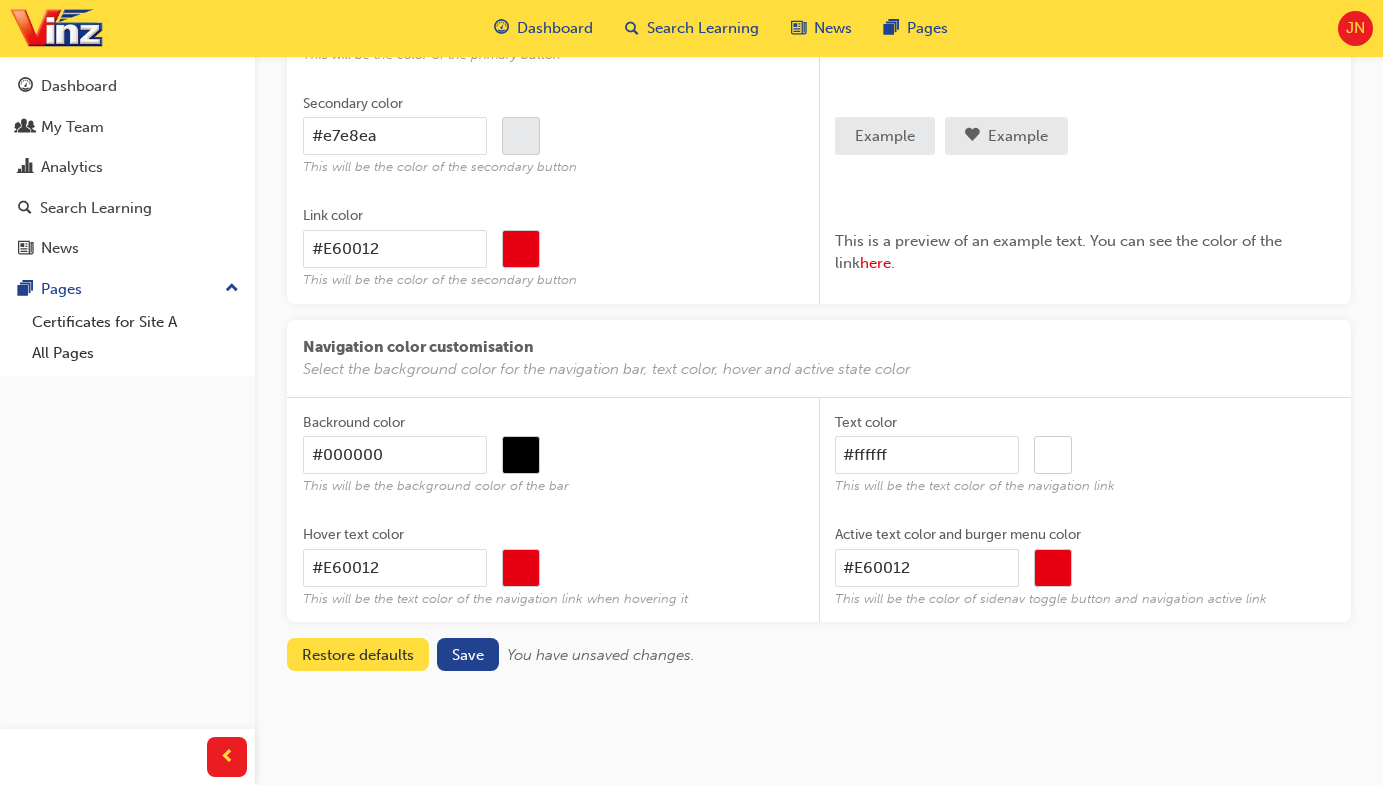 type on "#ffffff" 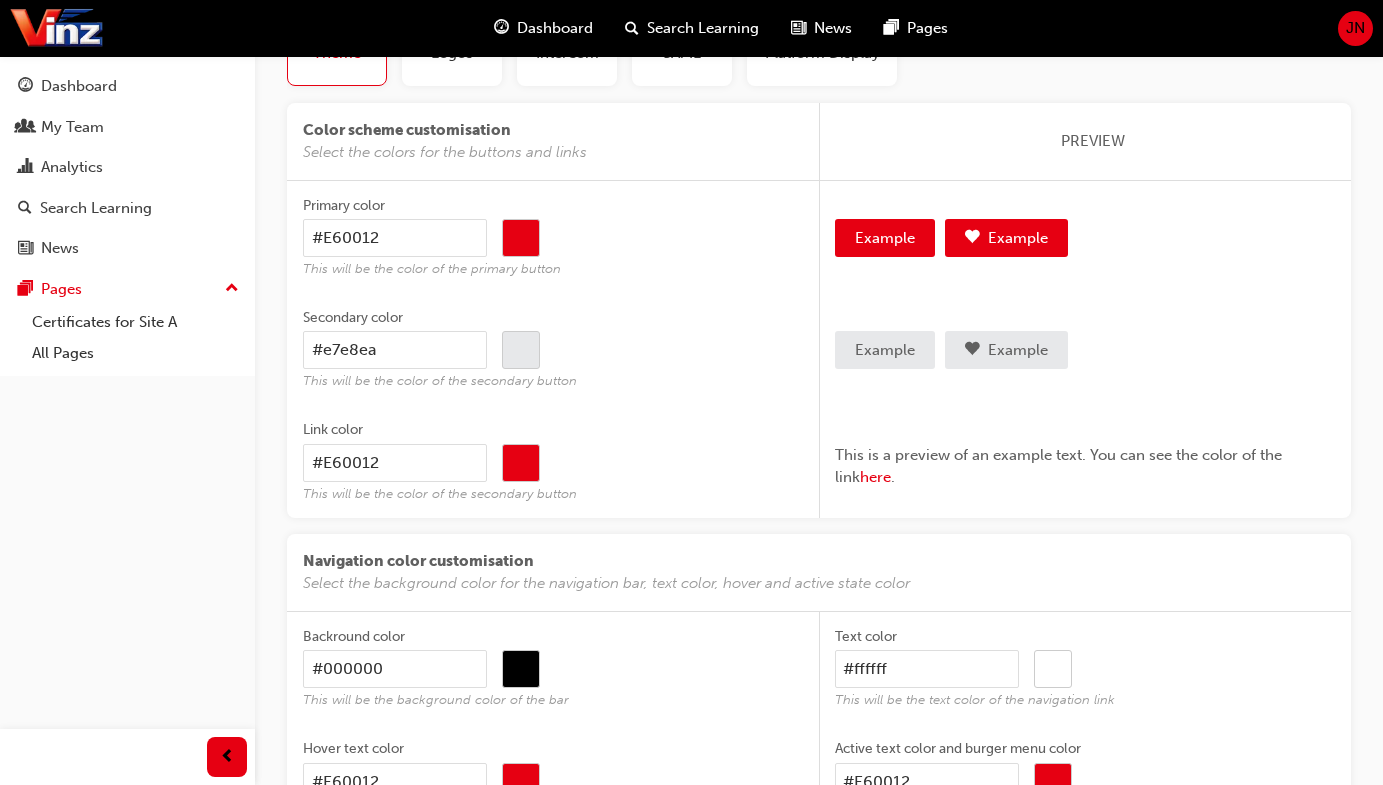 scroll, scrollTop: 0, scrollLeft: 0, axis: both 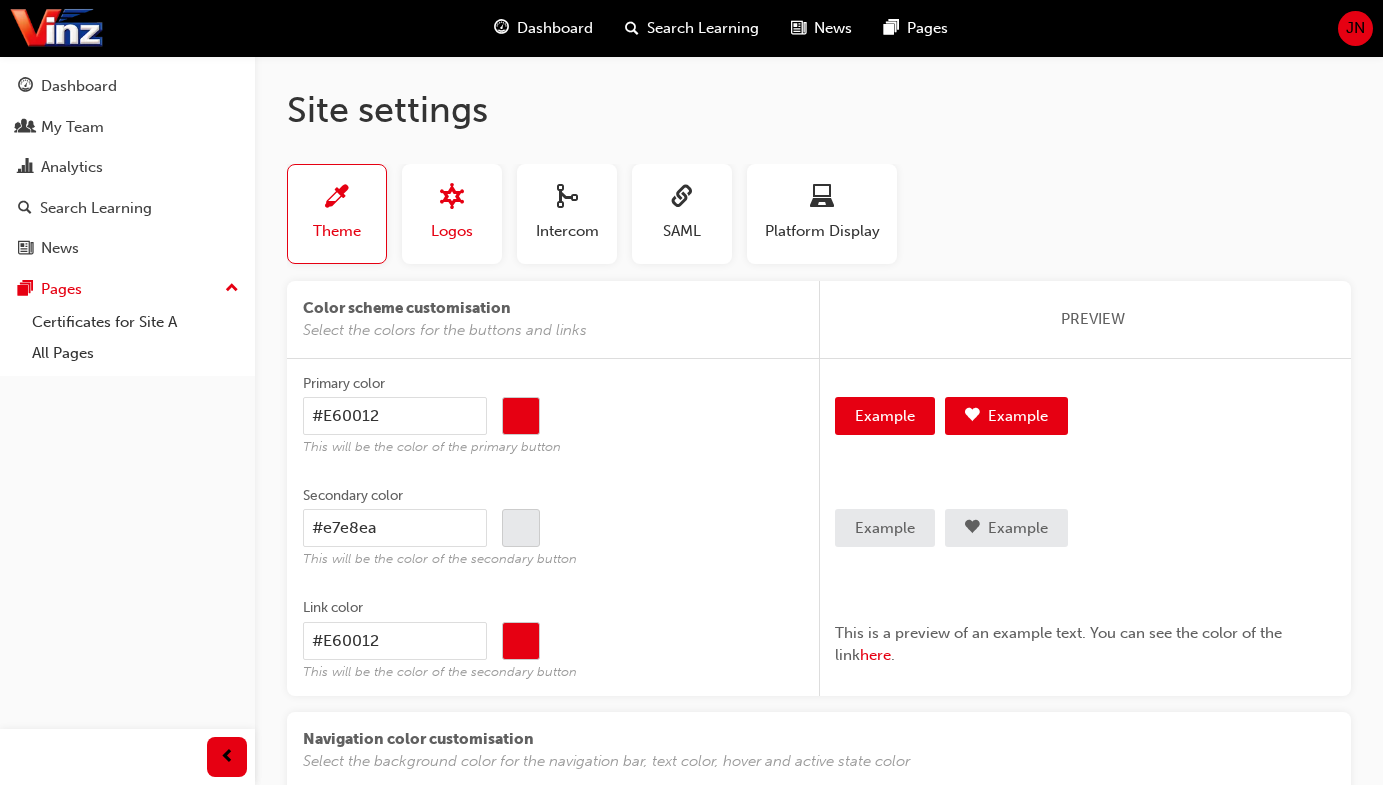 click on "Logos" at bounding box center (452, 231) 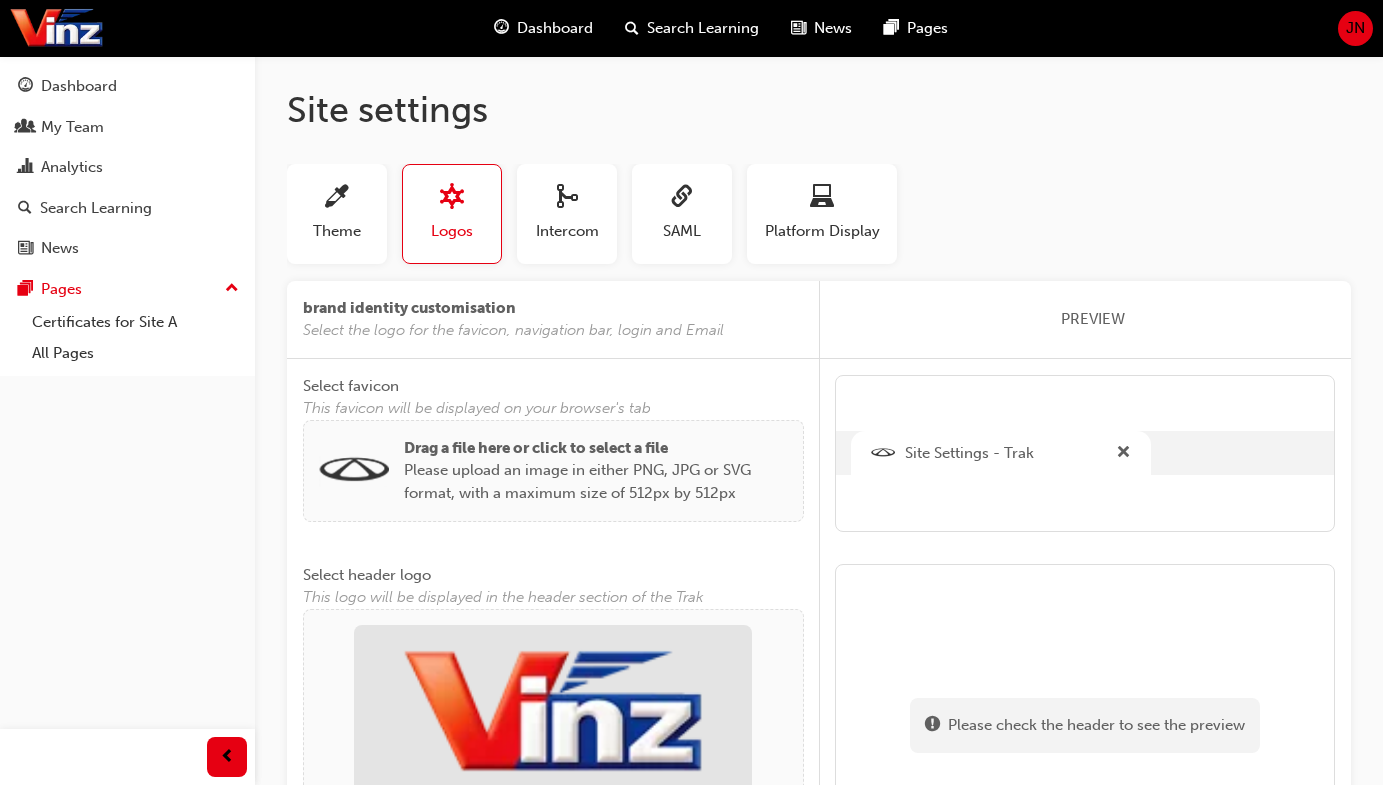 click on "Please upload an image in either PNG, JPG or SVG format, with a maximum size of 512px by 512px" at bounding box center [596, 481] 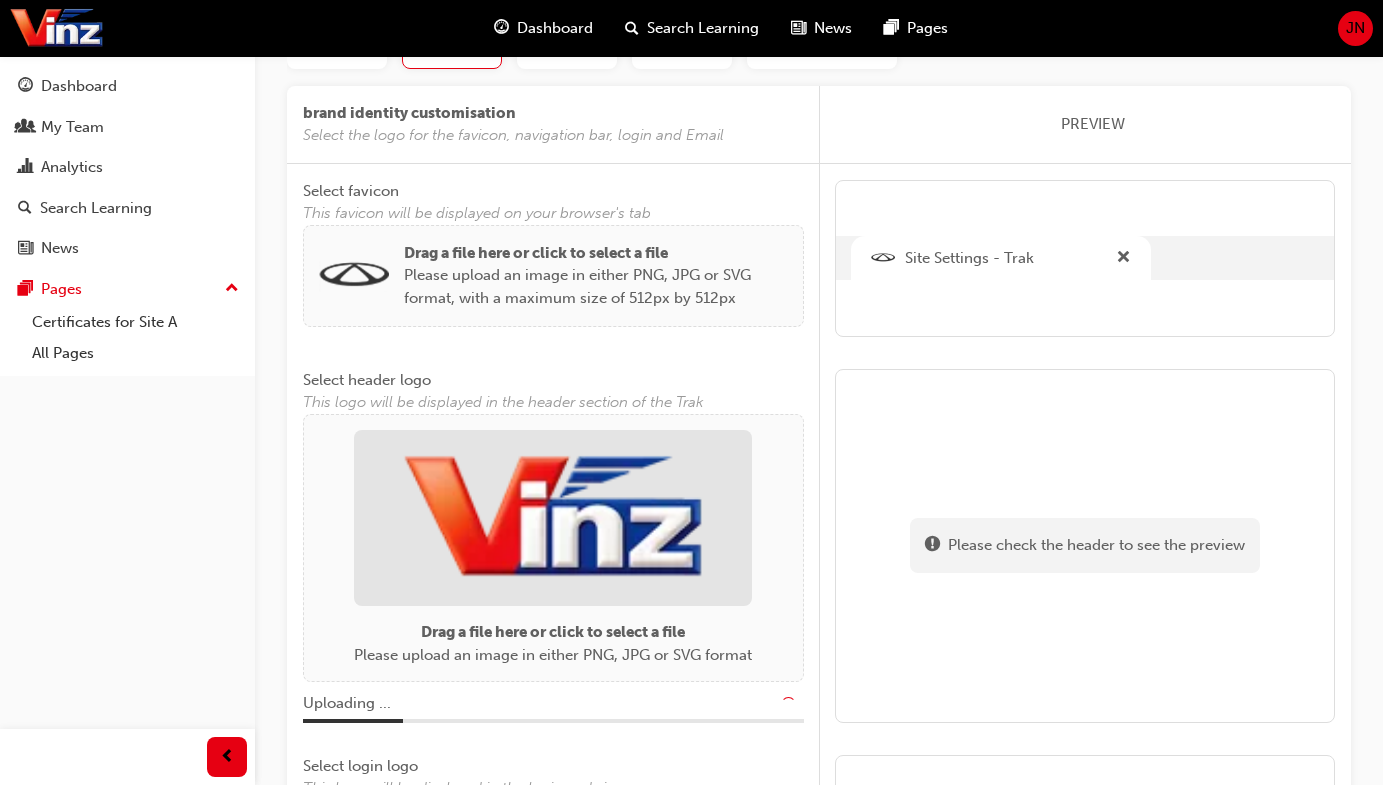 scroll, scrollTop: 197, scrollLeft: 0, axis: vertical 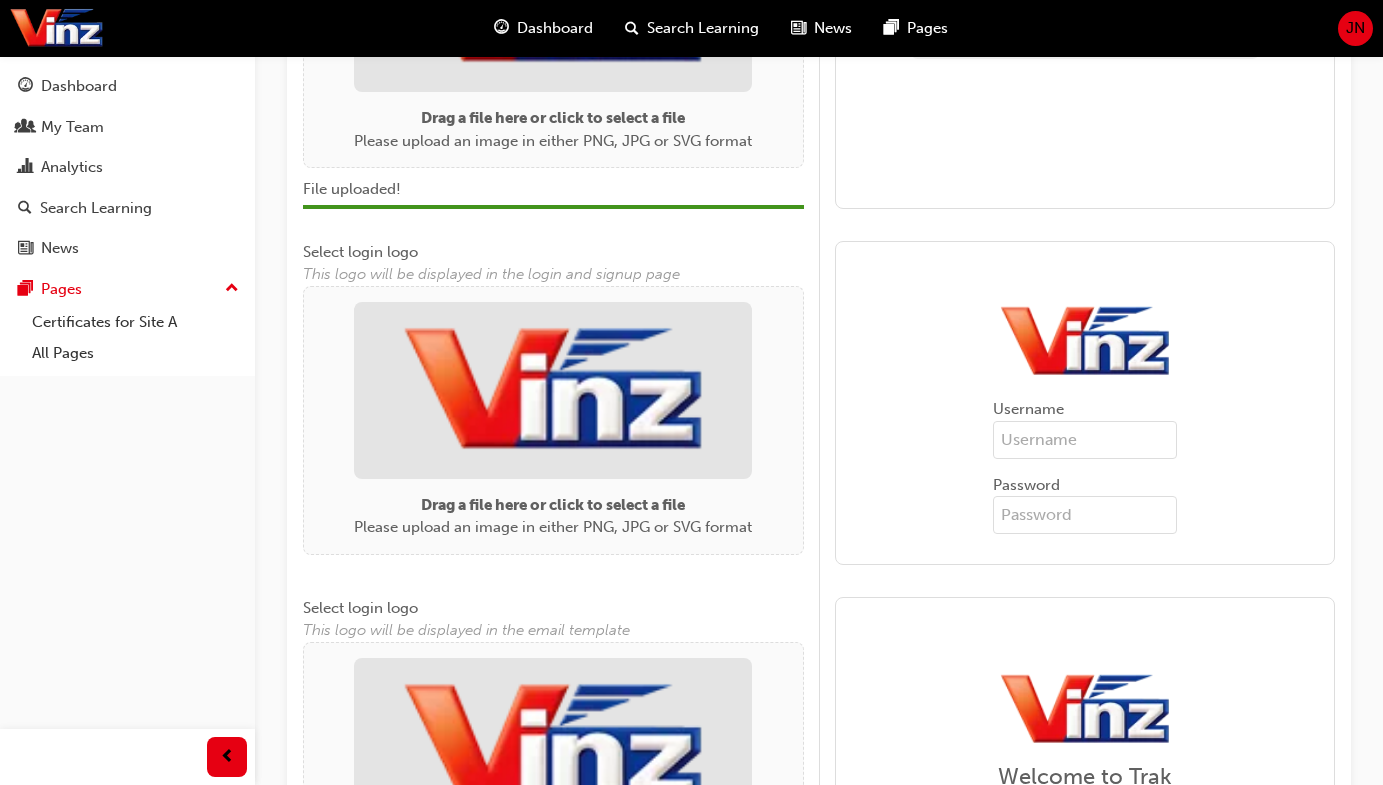 click at bounding box center (553, 390) 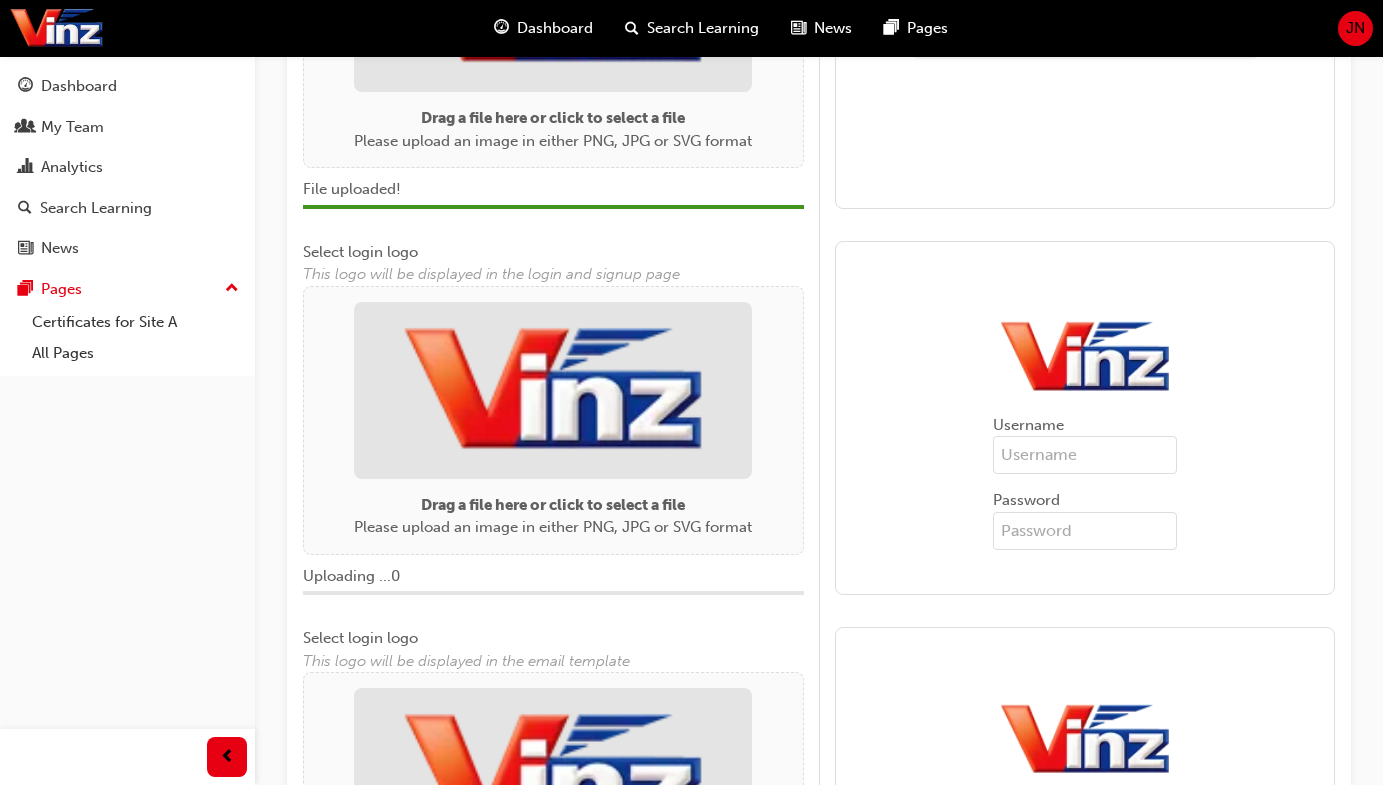 click at bounding box center (553, 776) 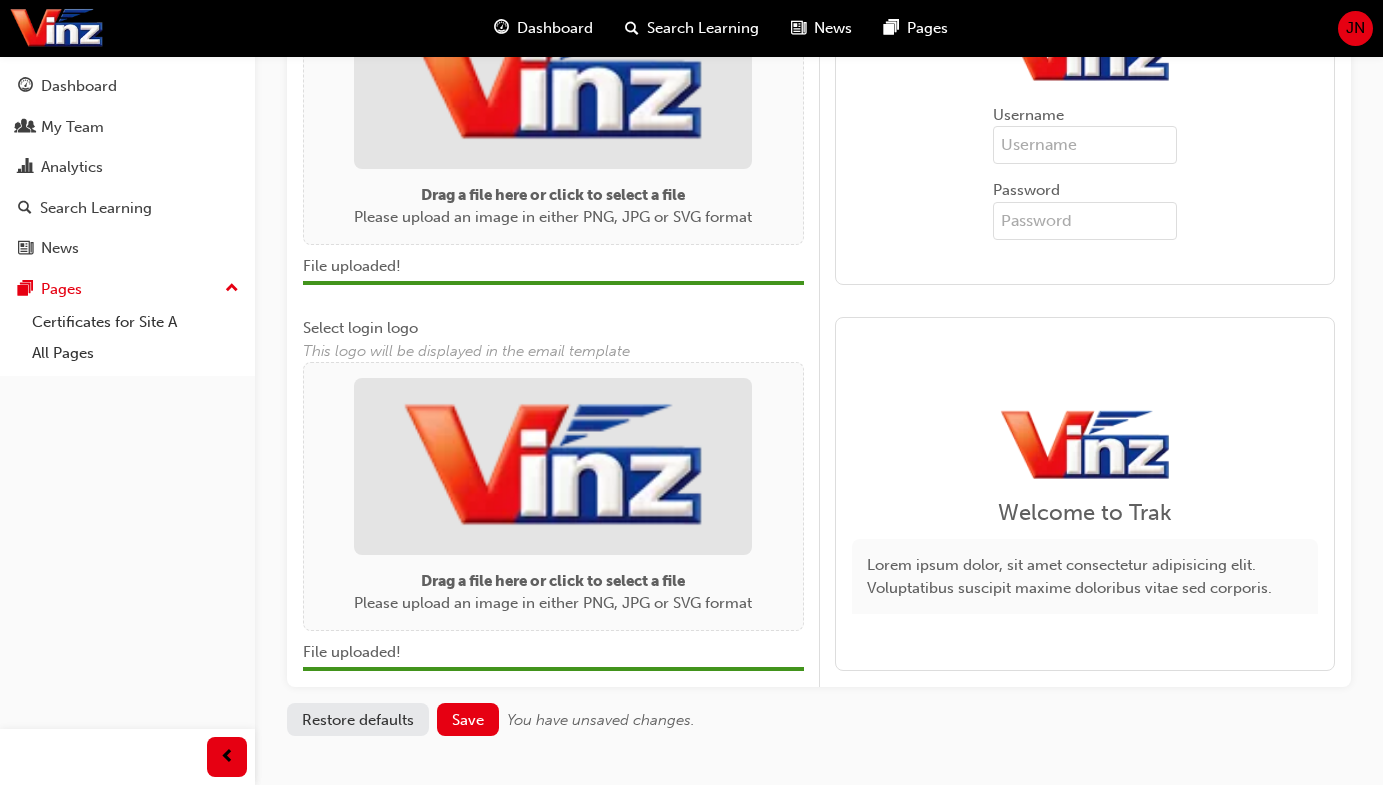scroll, scrollTop: 1084, scrollLeft: 0, axis: vertical 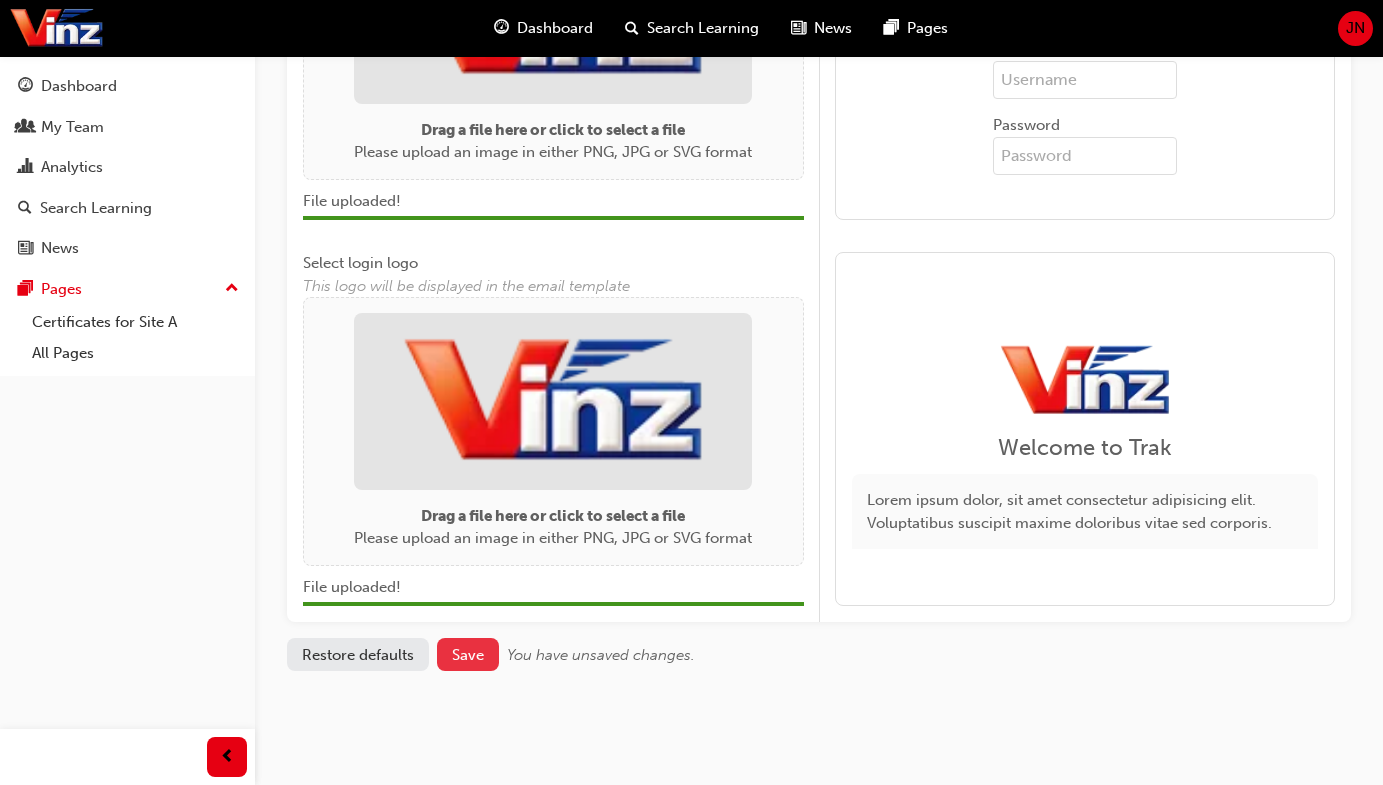 click on "Save" at bounding box center [468, 655] 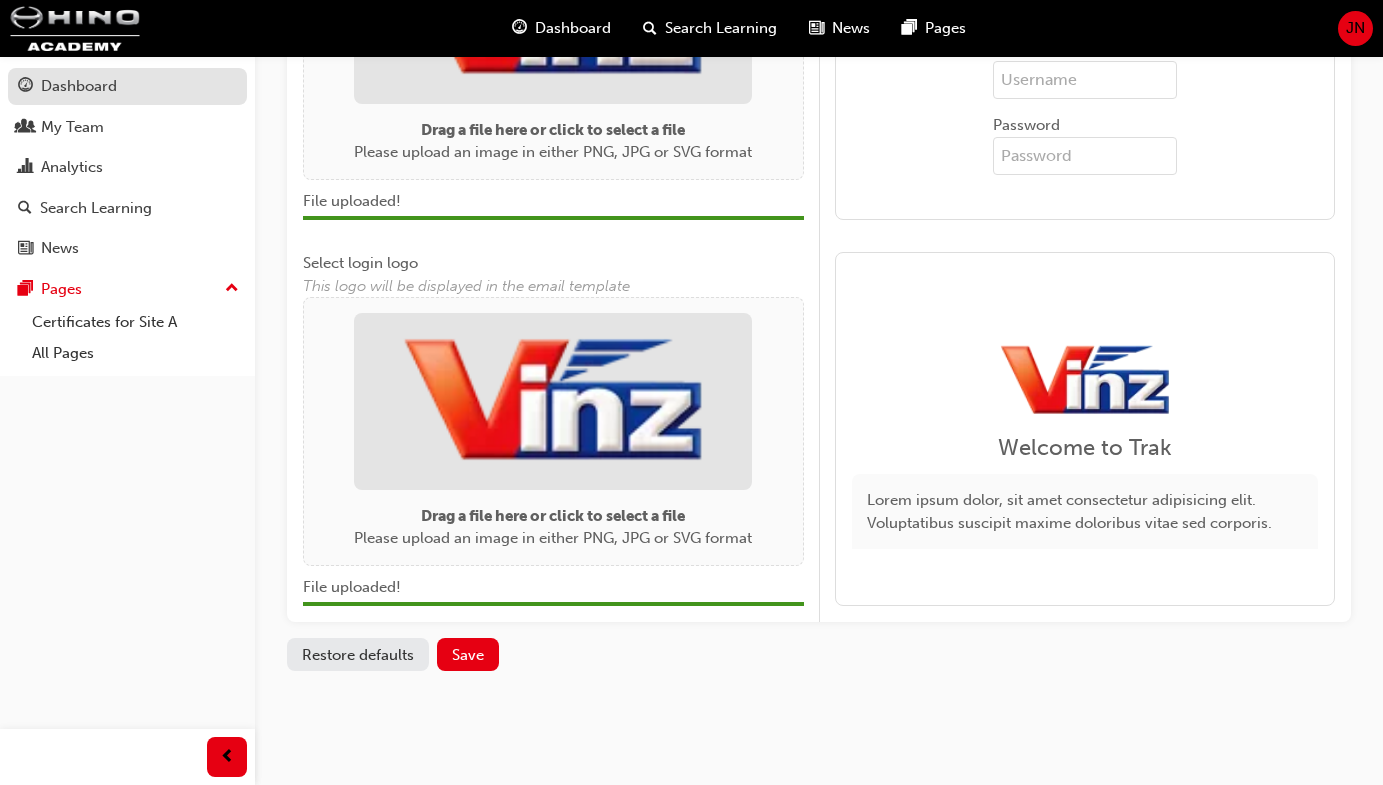 click on "Dashboard" at bounding box center (127, 86) 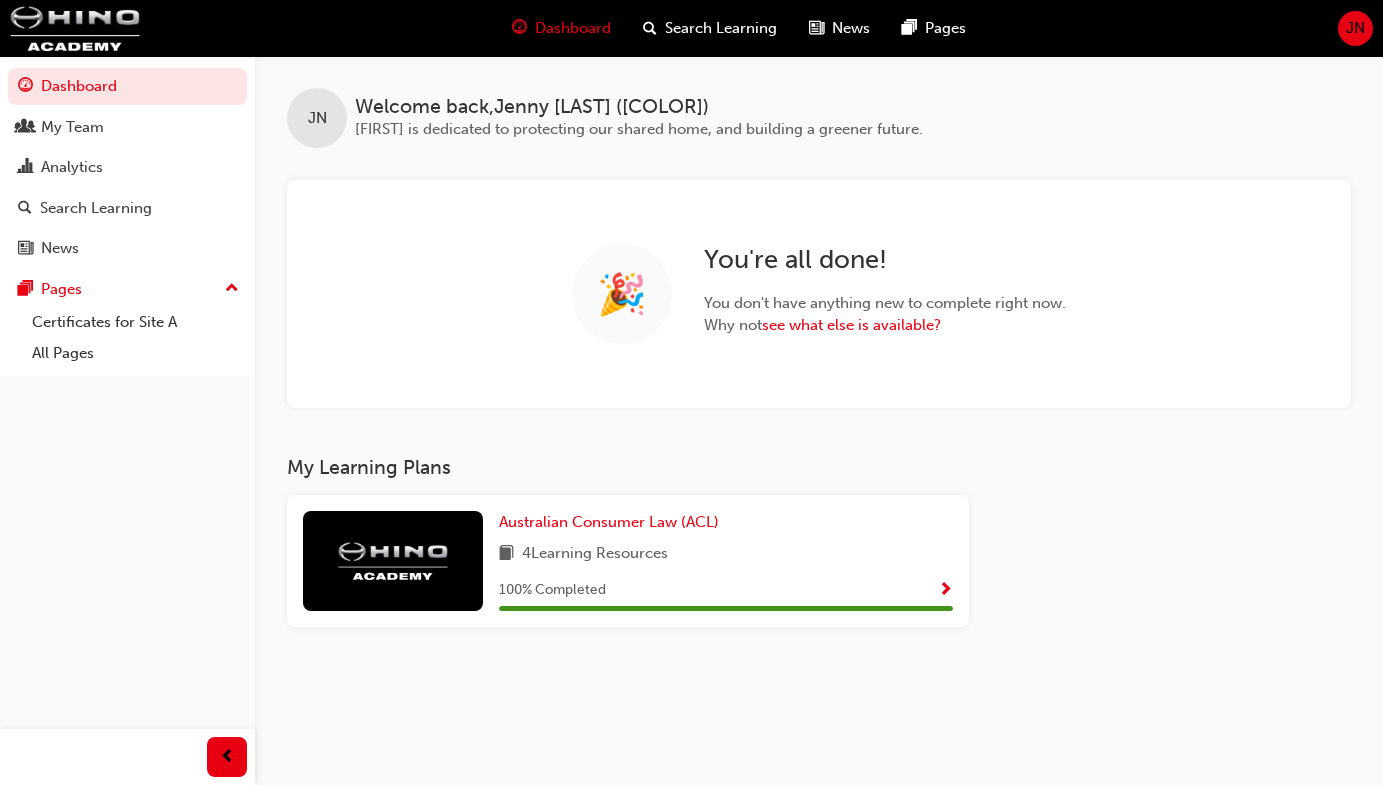 click on "JN" at bounding box center [1355, 28] 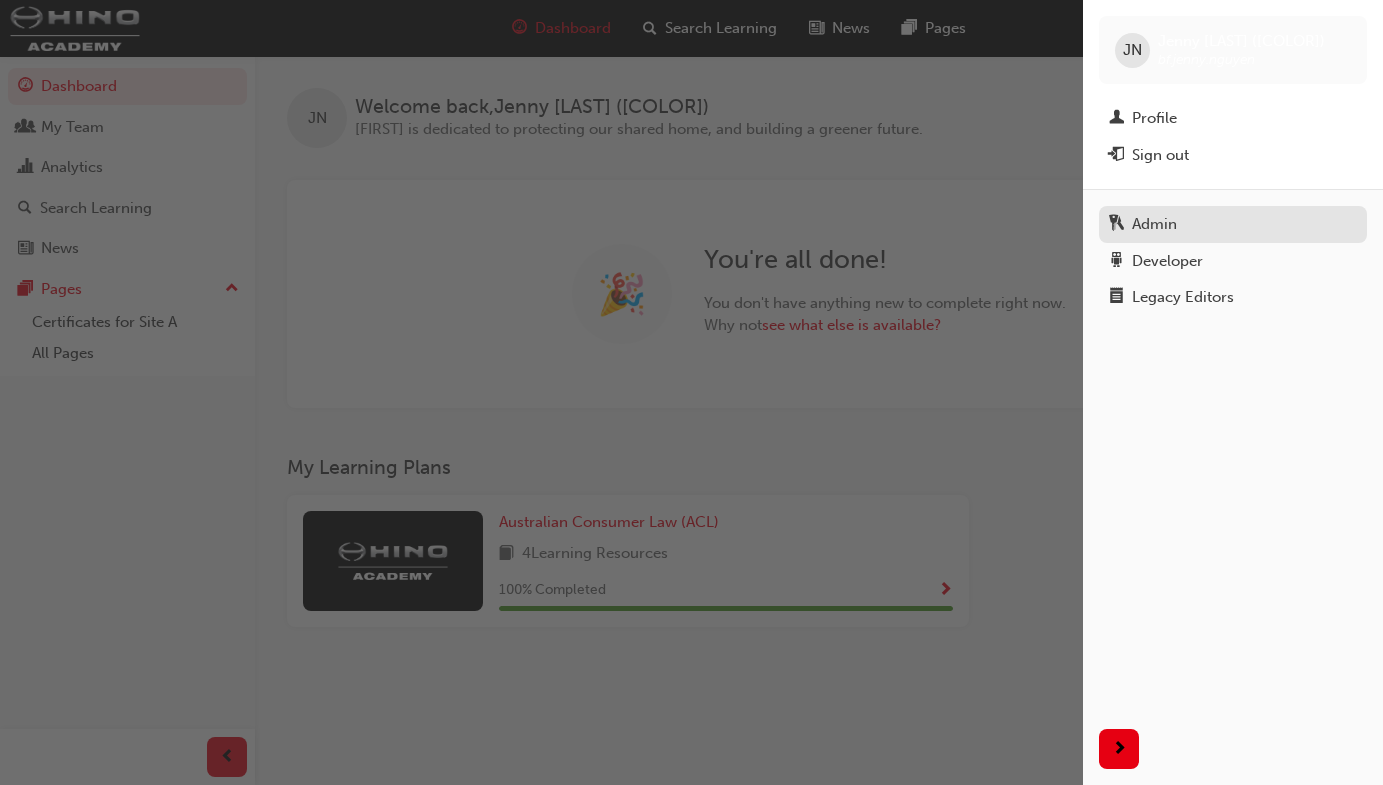 click on "Admin" at bounding box center (1233, 224) 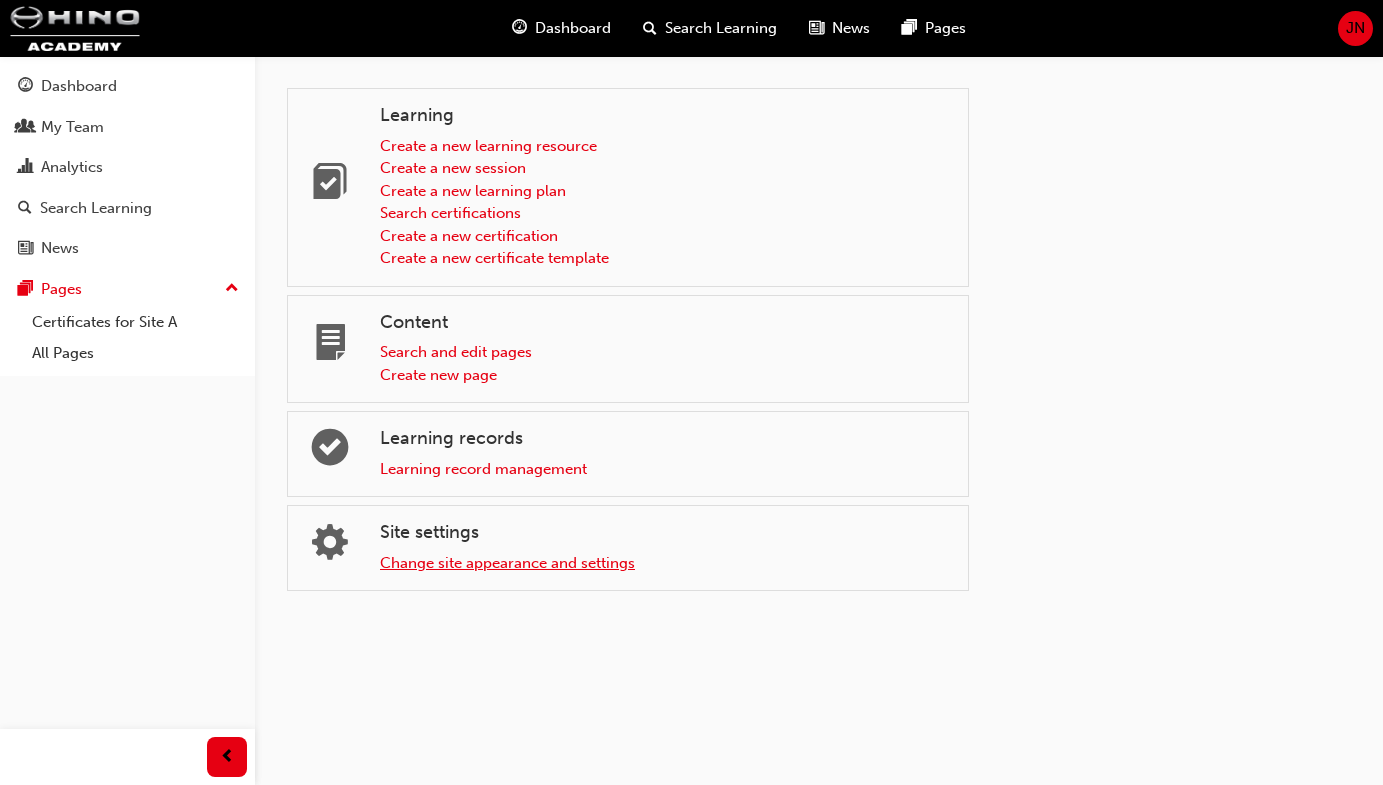 click on "Change site appearance and settings" at bounding box center [507, 563] 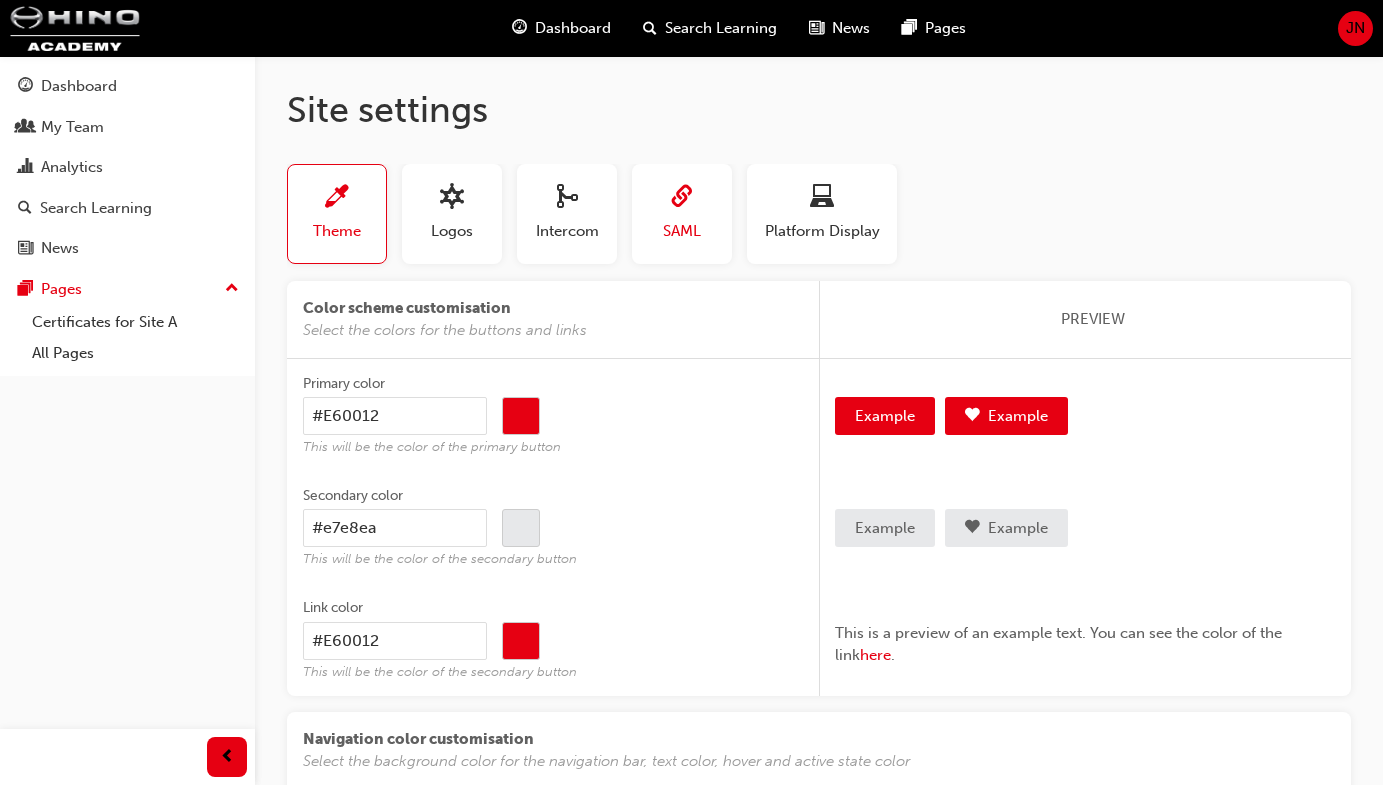 click on "SAML" at bounding box center [682, 214] 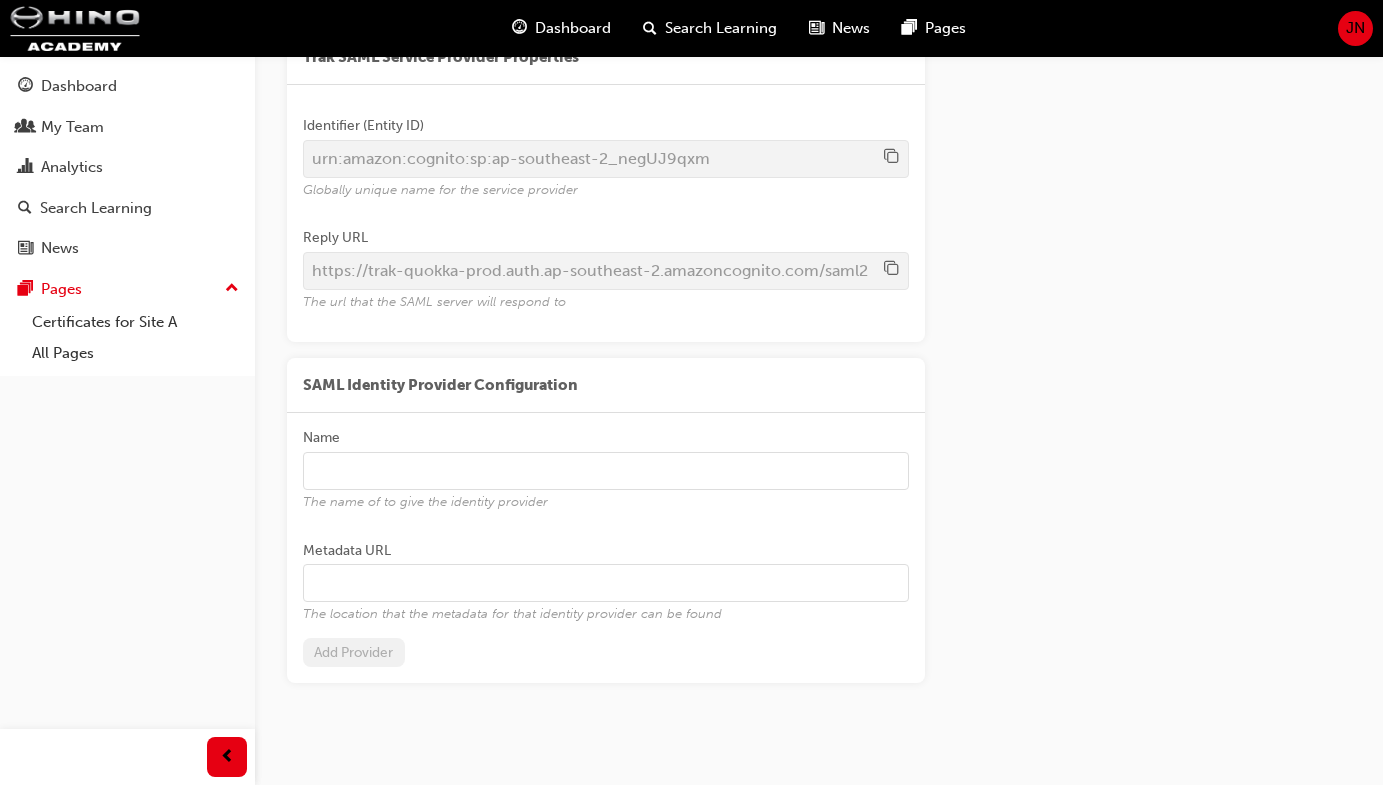 scroll, scrollTop: 278, scrollLeft: 0, axis: vertical 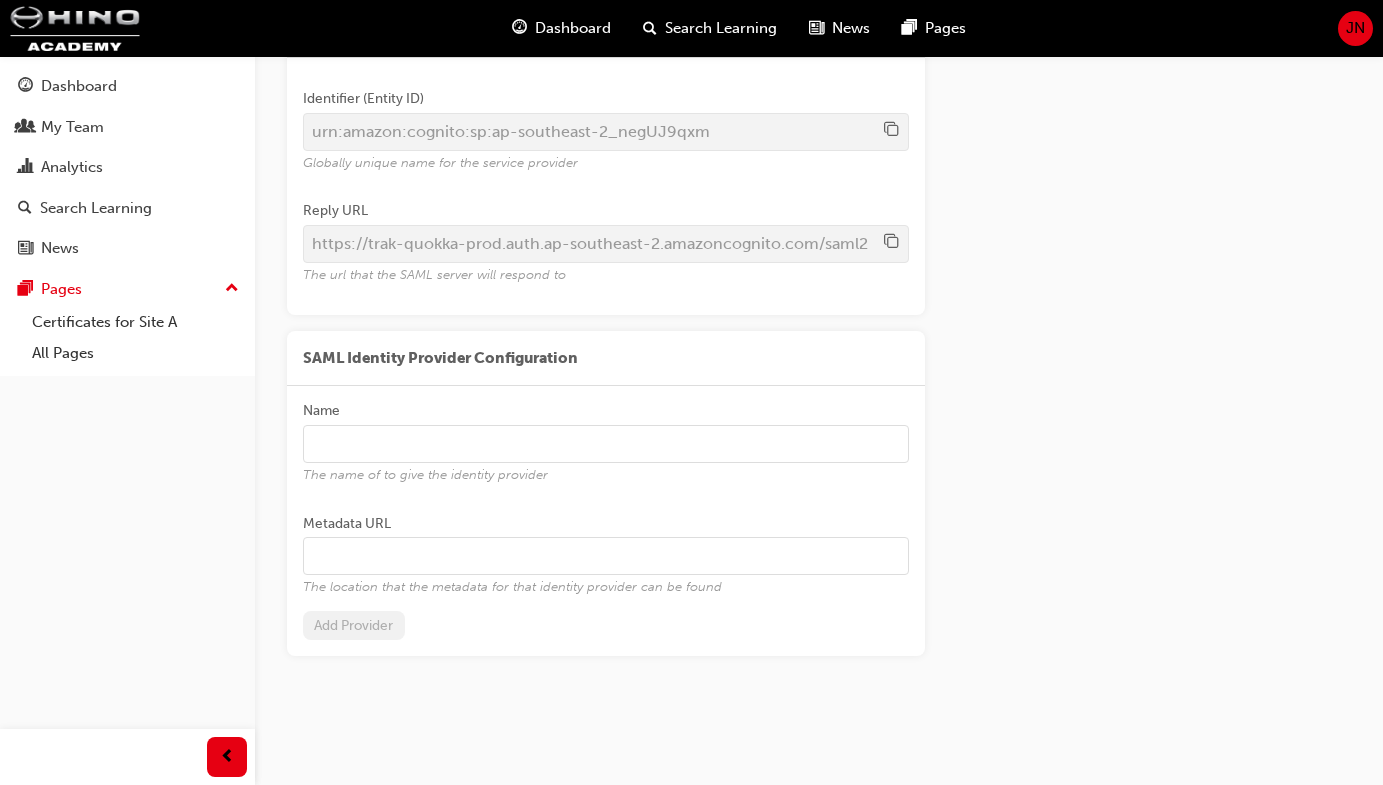 click on "Name The name of to give the identity provider" at bounding box center (606, 444) 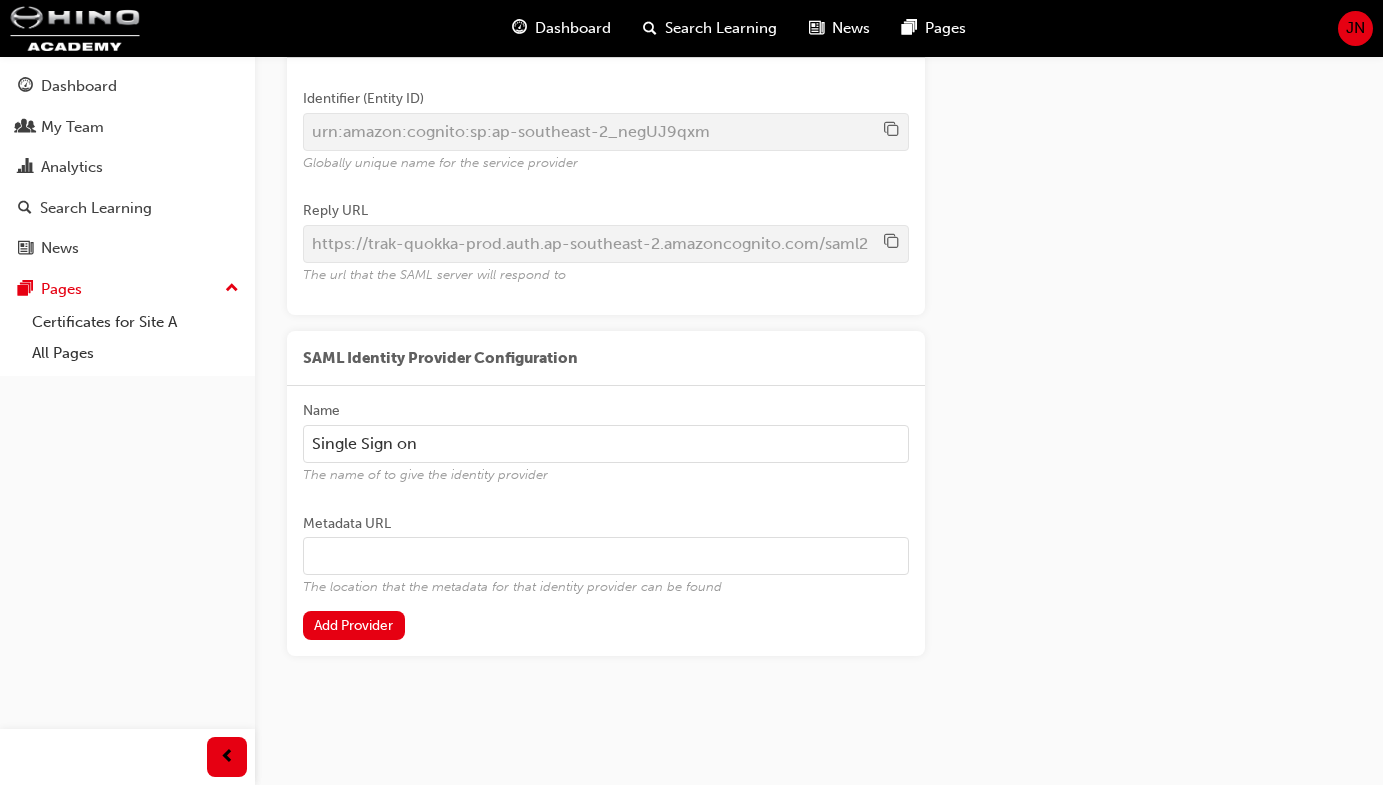 type on "Single Sign on" 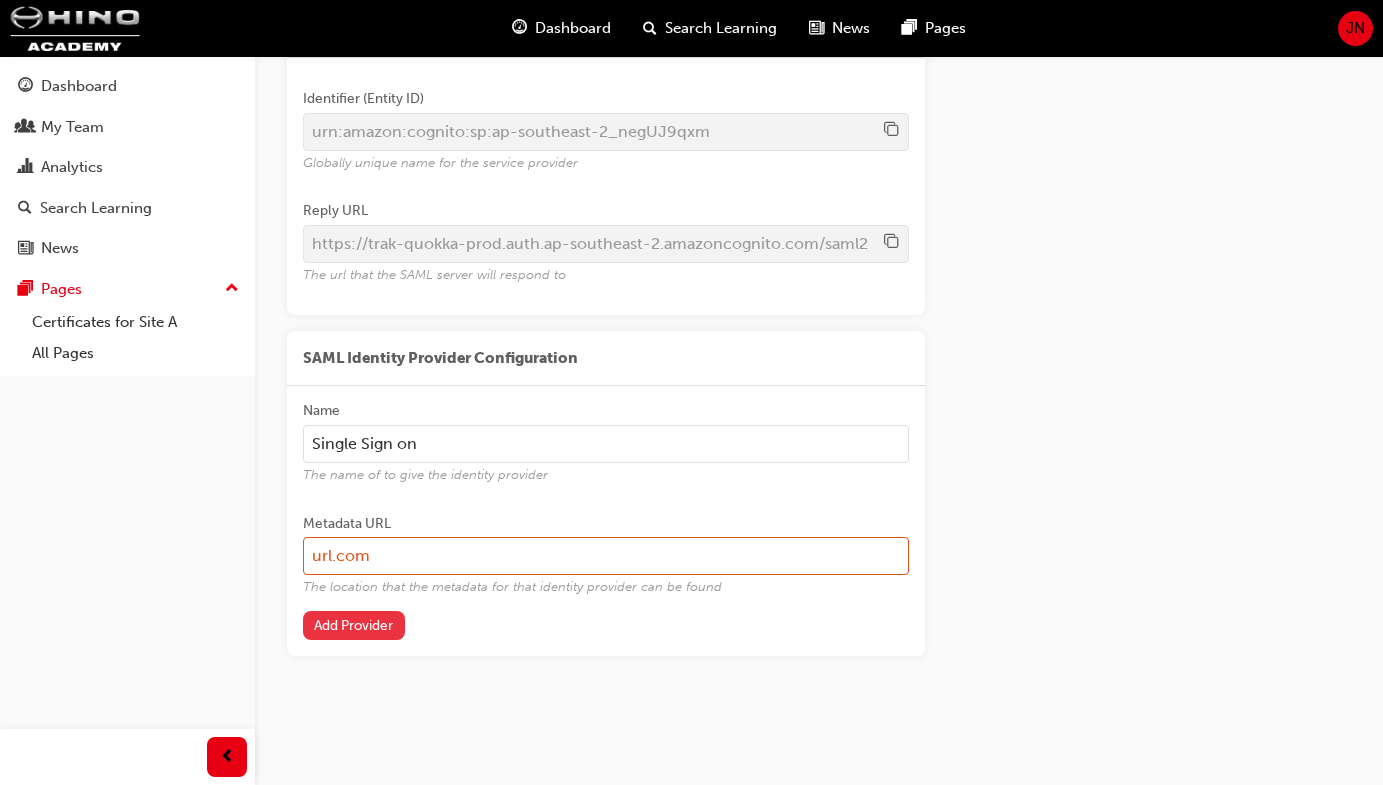 click on "Add Provider" at bounding box center [354, 625] 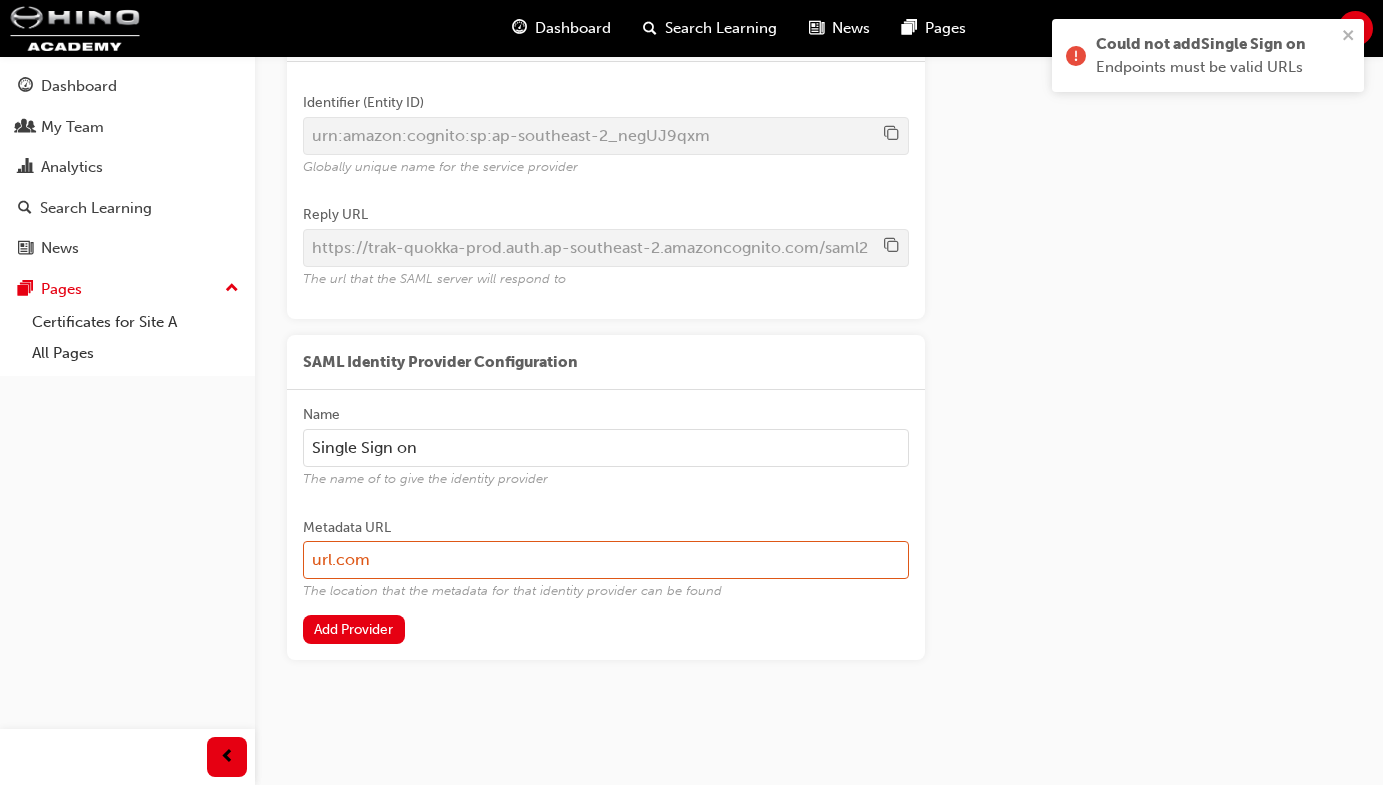 scroll, scrollTop: 278, scrollLeft: 0, axis: vertical 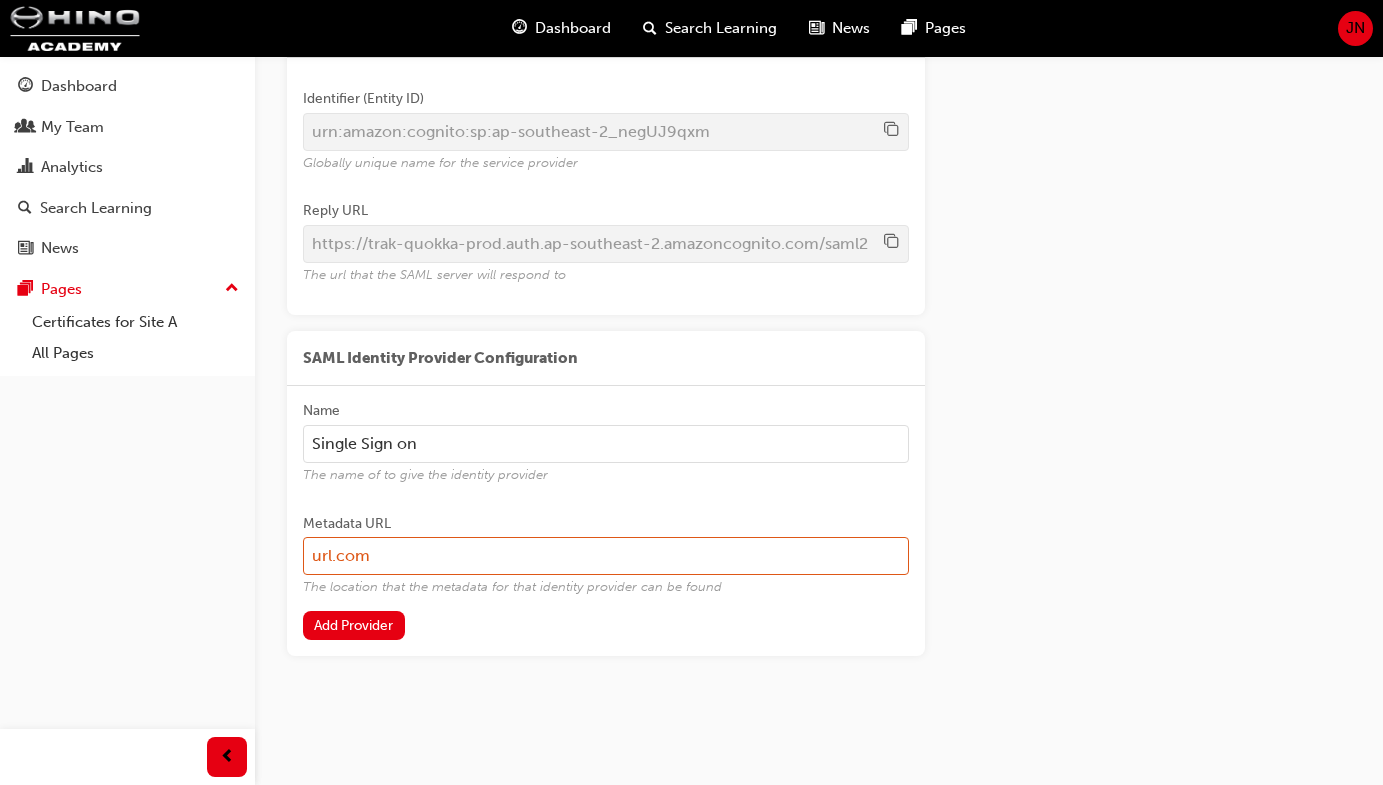 drag, startPoint x: 481, startPoint y: 560, endPoint x: 65, endPoint y: 558, distance: 416.00482 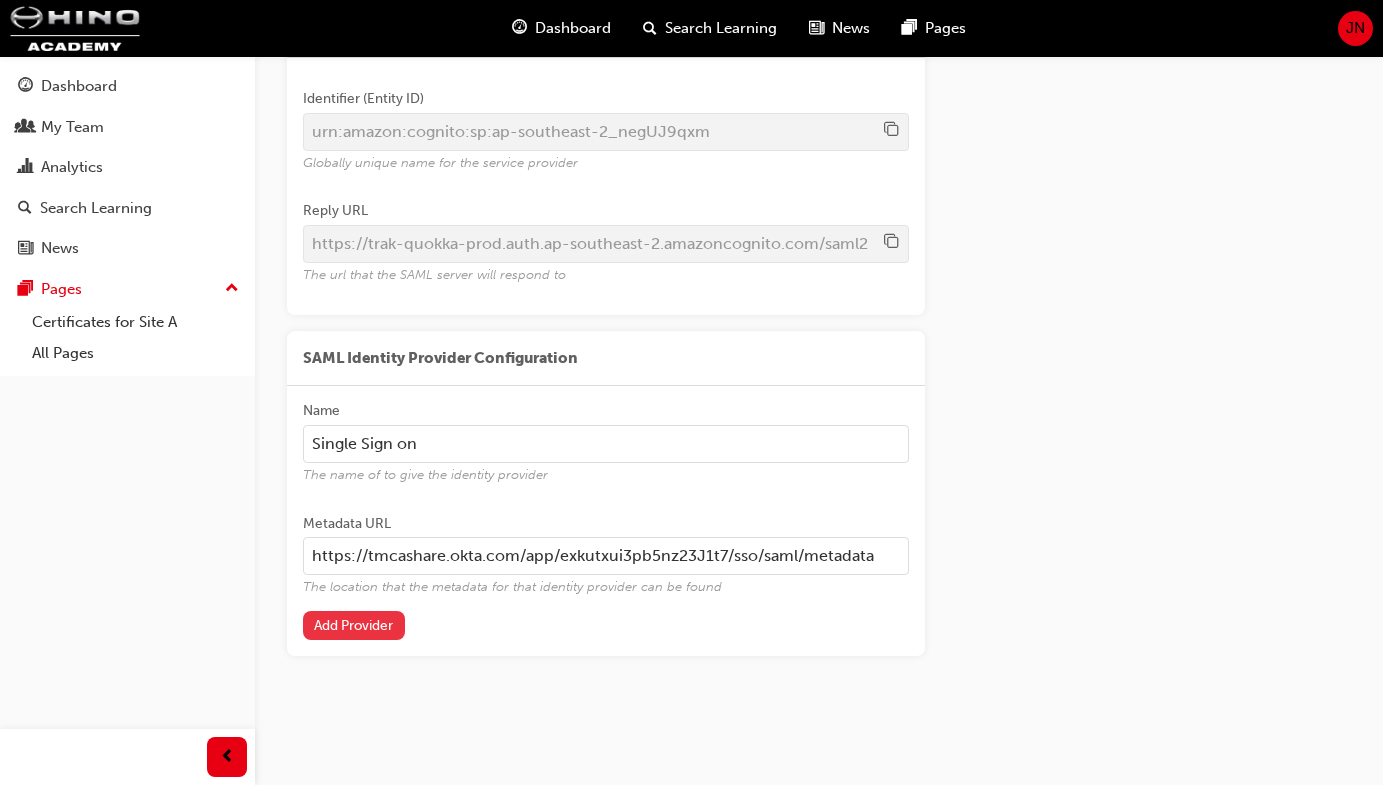 type on "https://tmcashare.okta.com/app/exkutxui3pb5nz23J1t7/sso/saml/metadata" 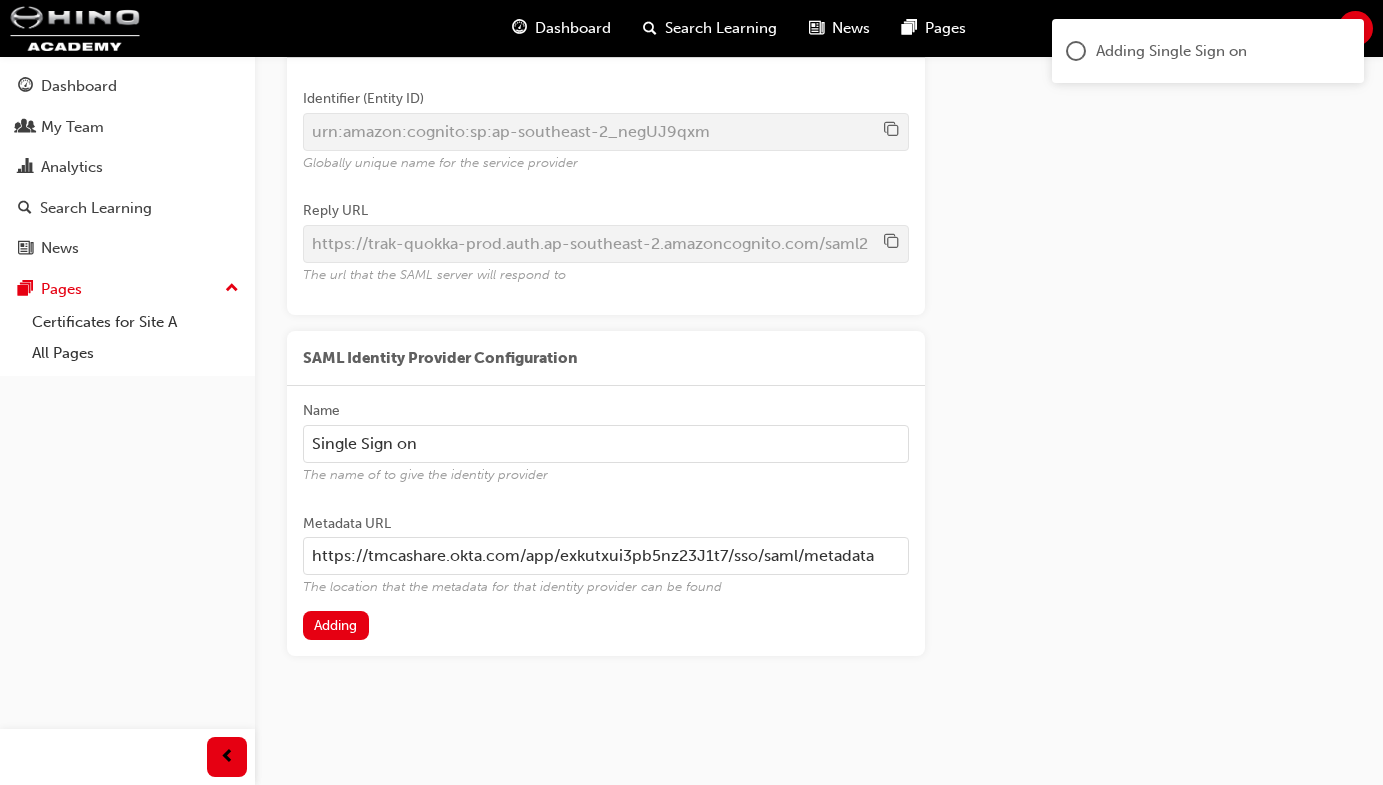 type 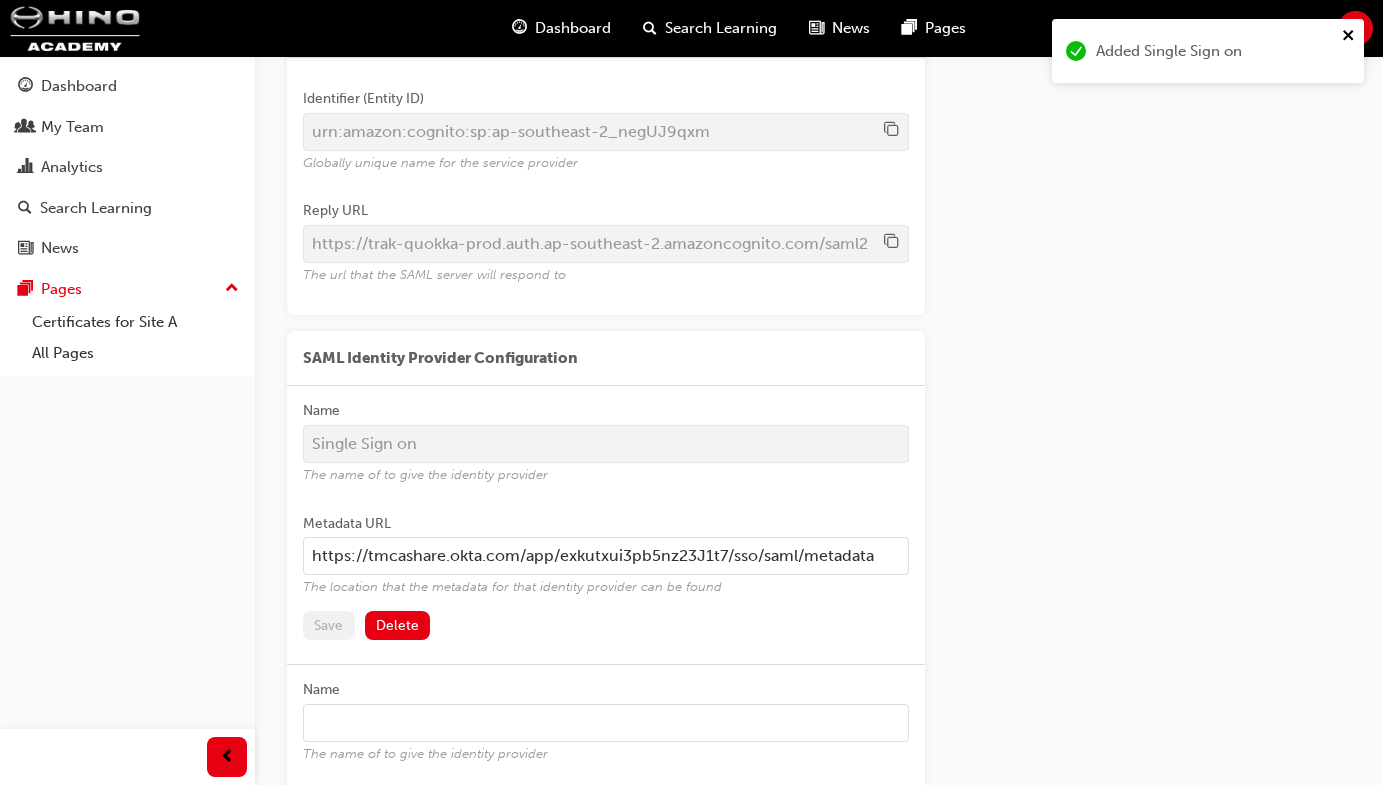 click 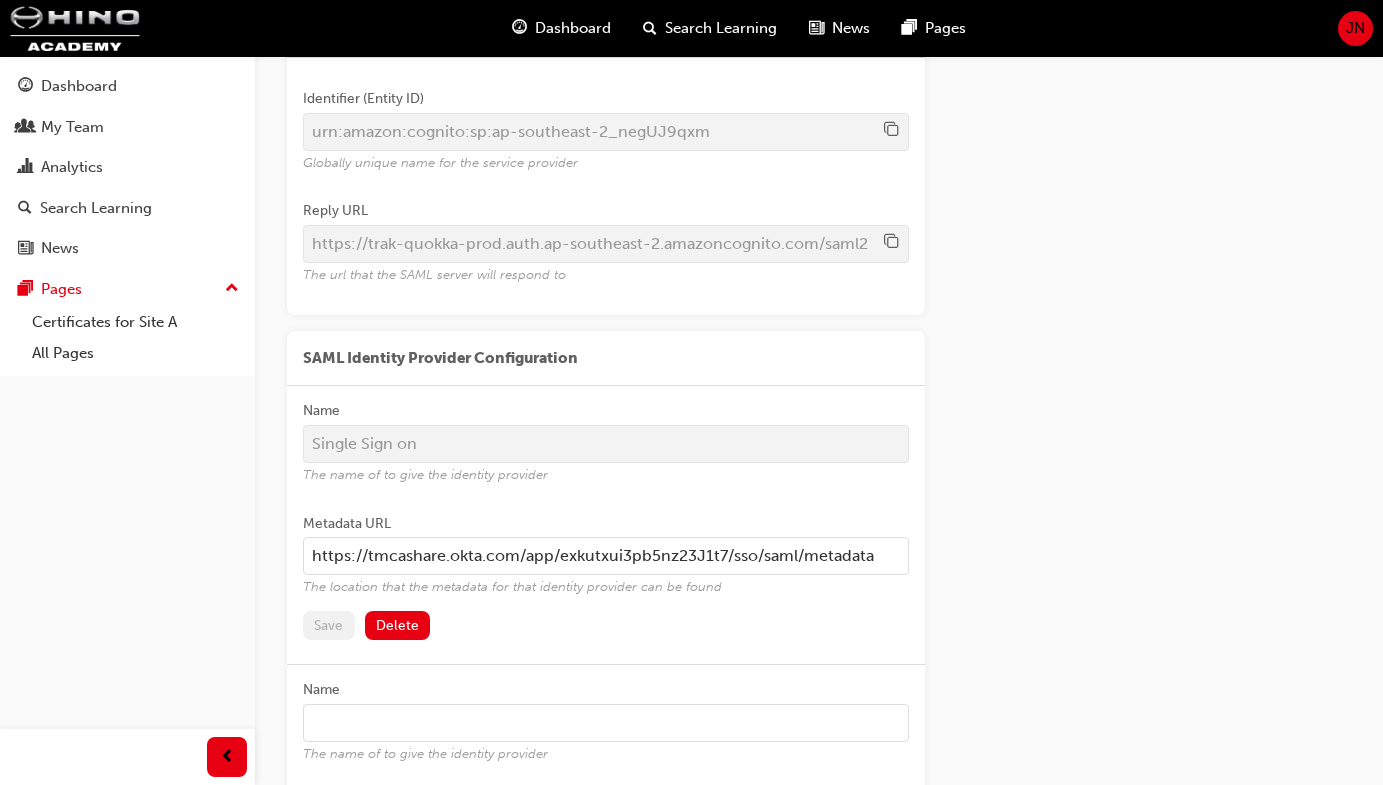 click on "Added Single Sign on" at bounding box center (1208, 58) 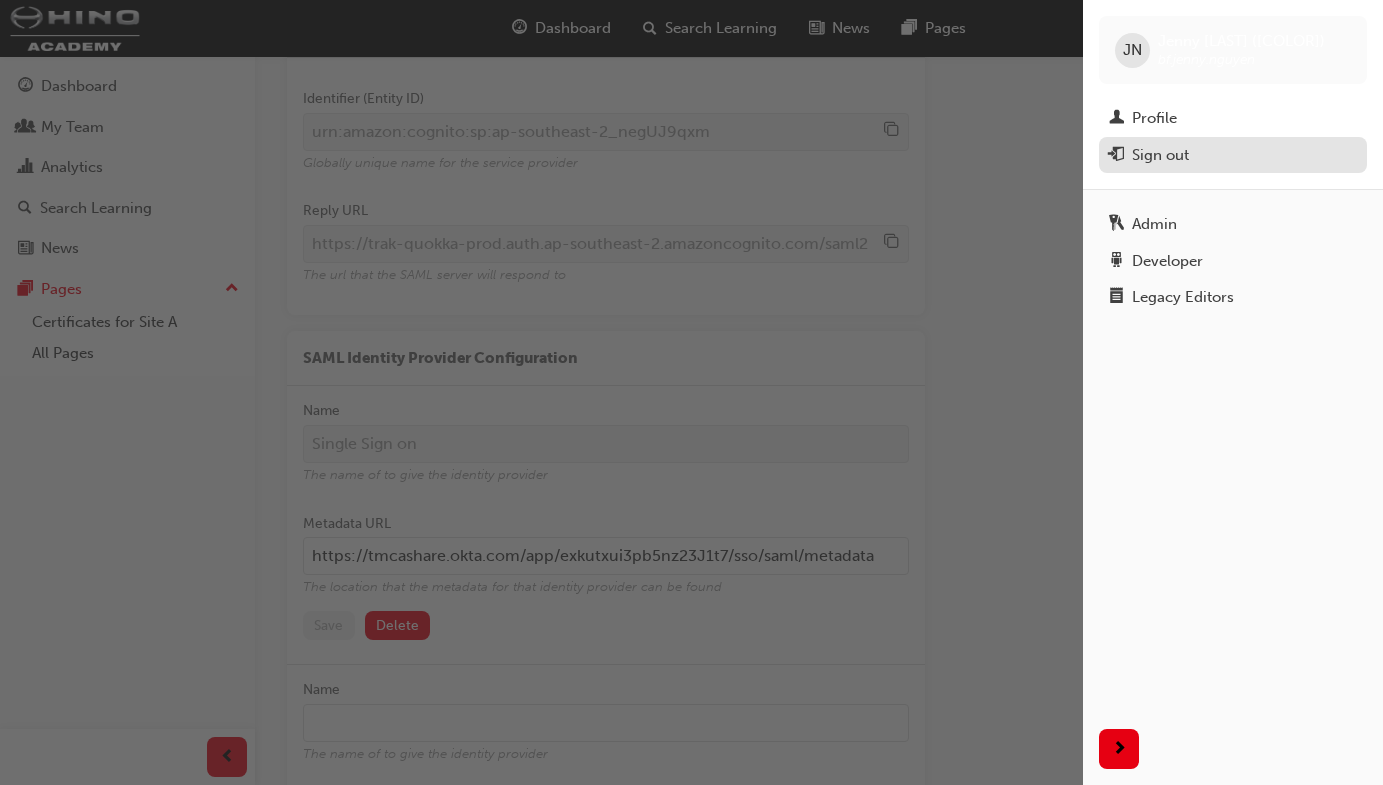 click on "Sign out" at bounding box center (1160, 155) 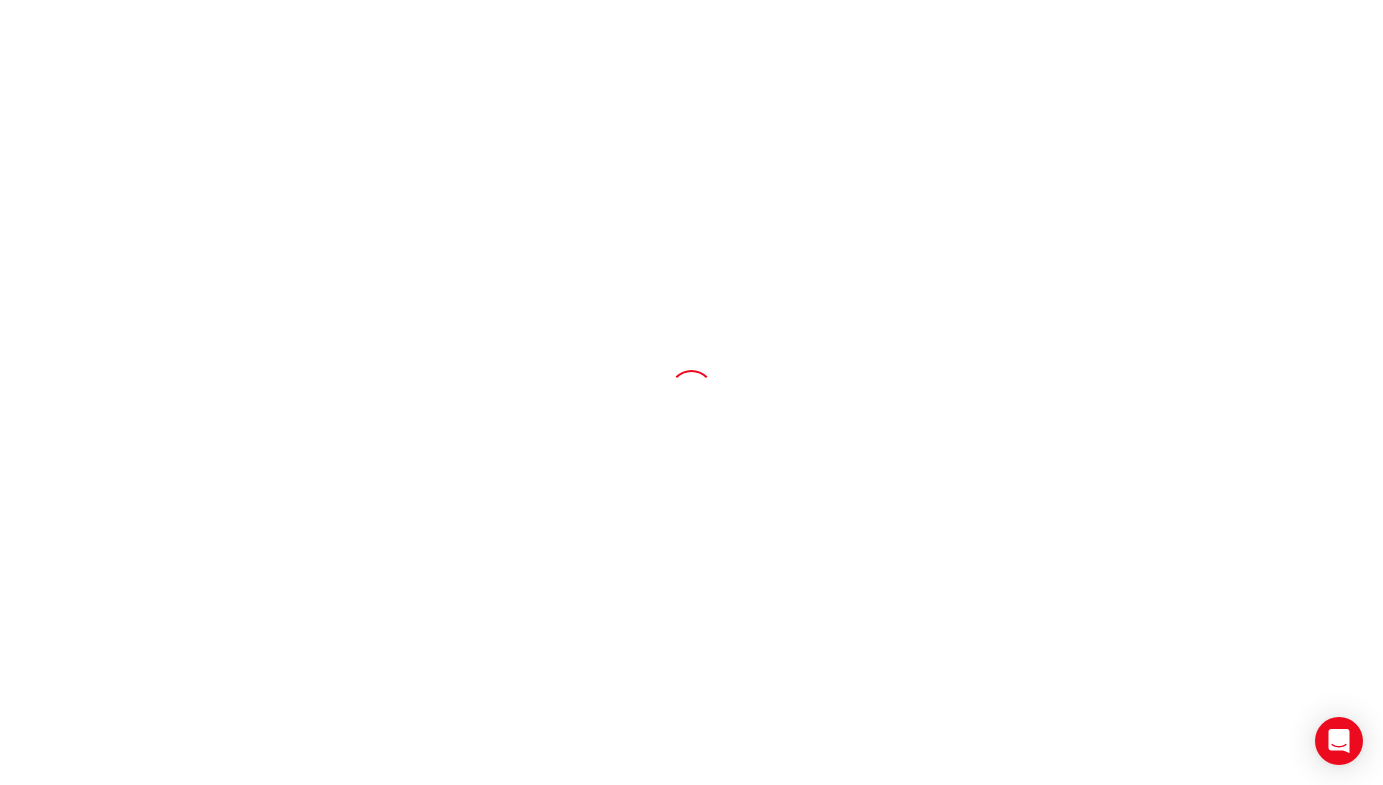 scroll, scrollTop: 0, scrollLeft: 0, axis: both 